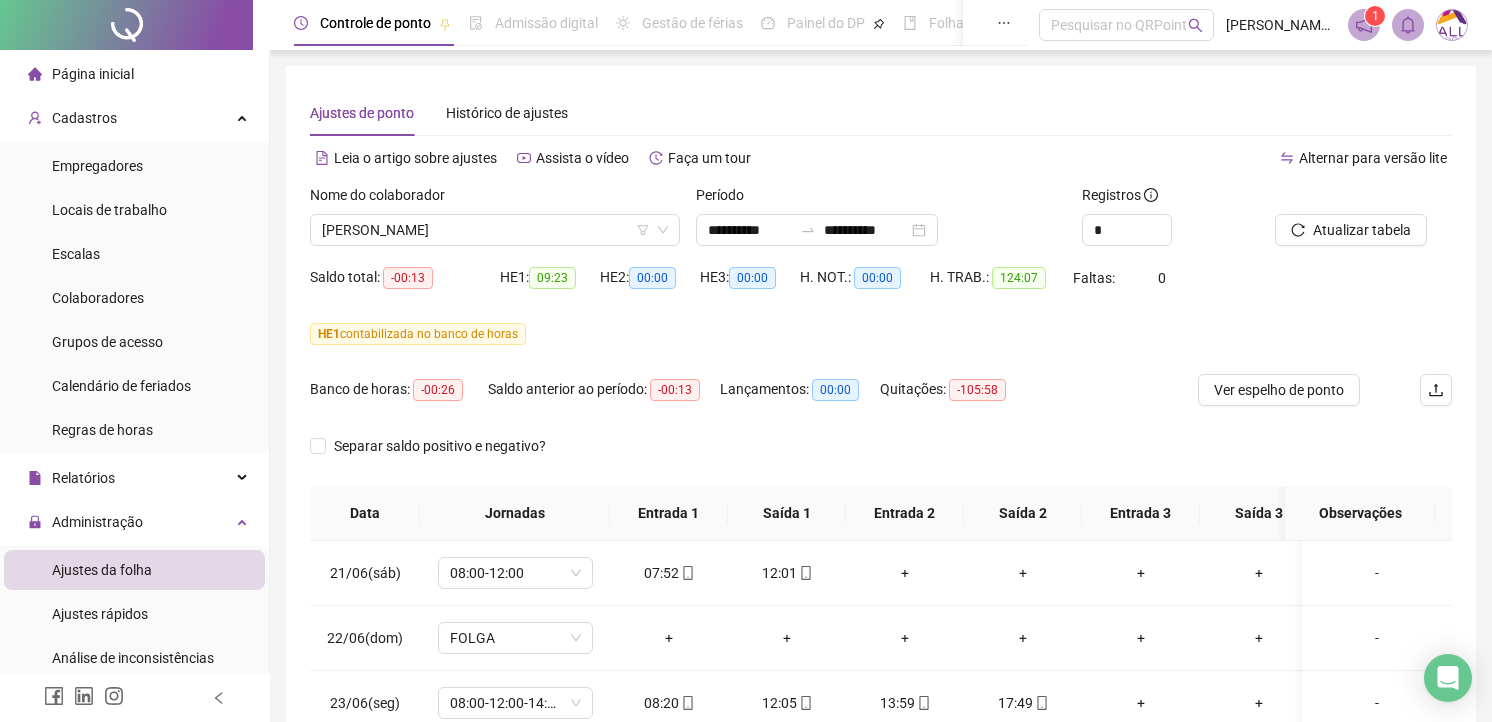 scroll, scrollTop: 0, scrollLeft: 0, axis: both 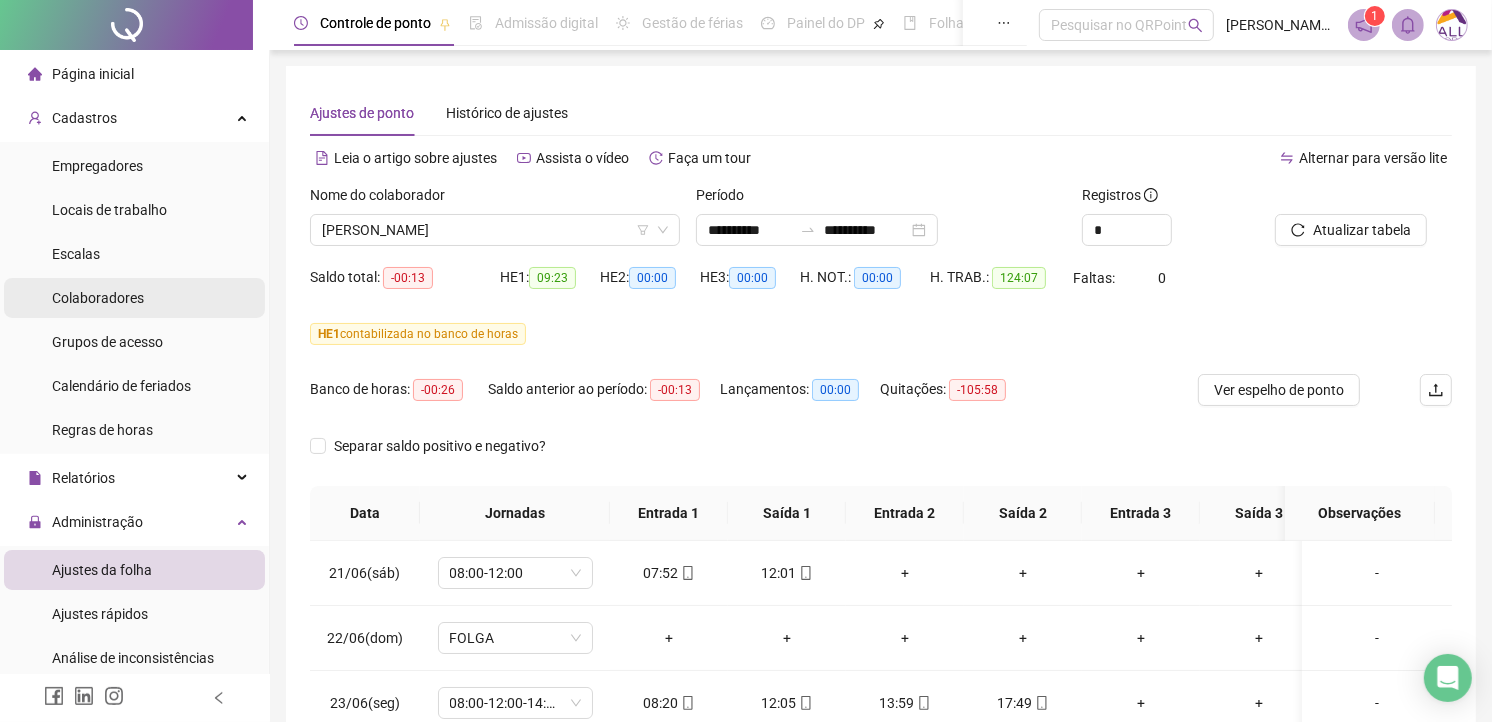 click on "Colaboradores" at bounding box center [98, 298] 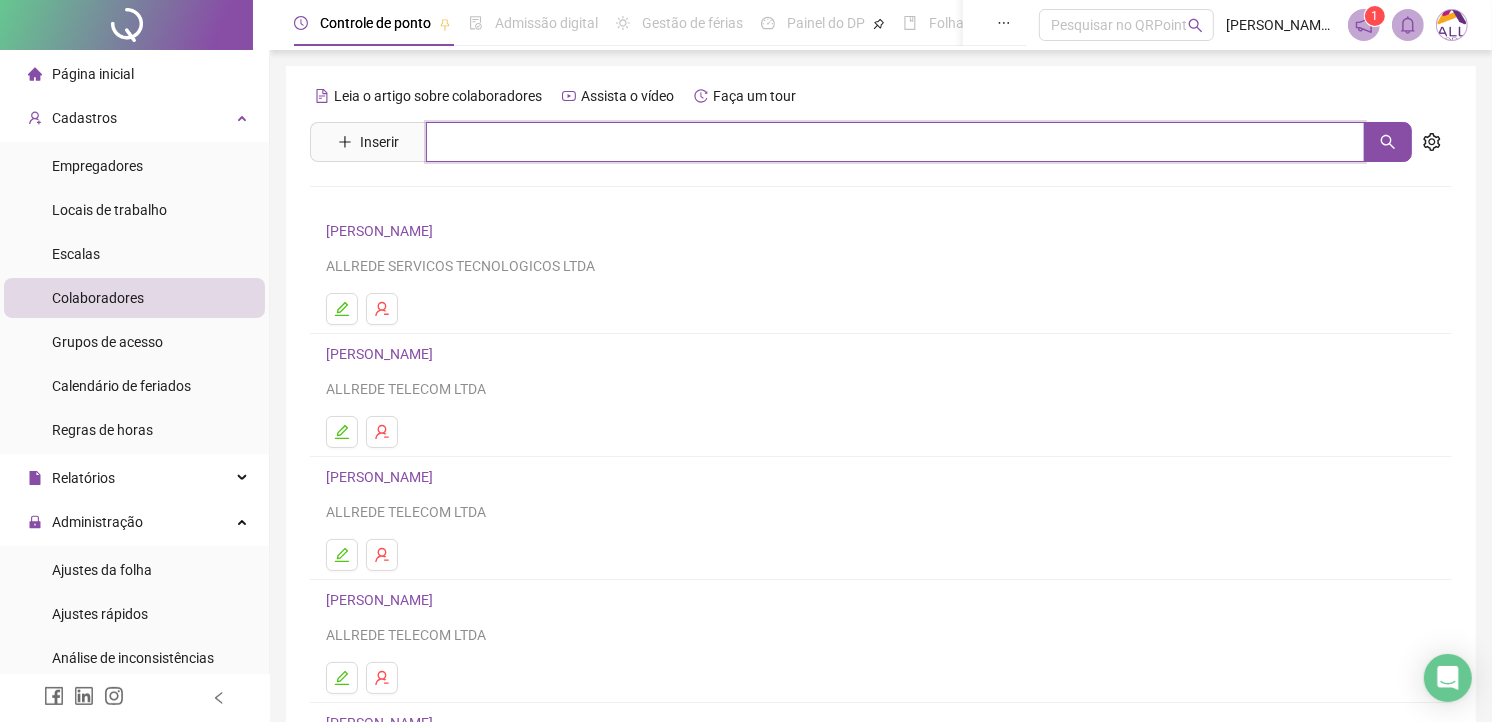 click at bounding box center [895, 142] 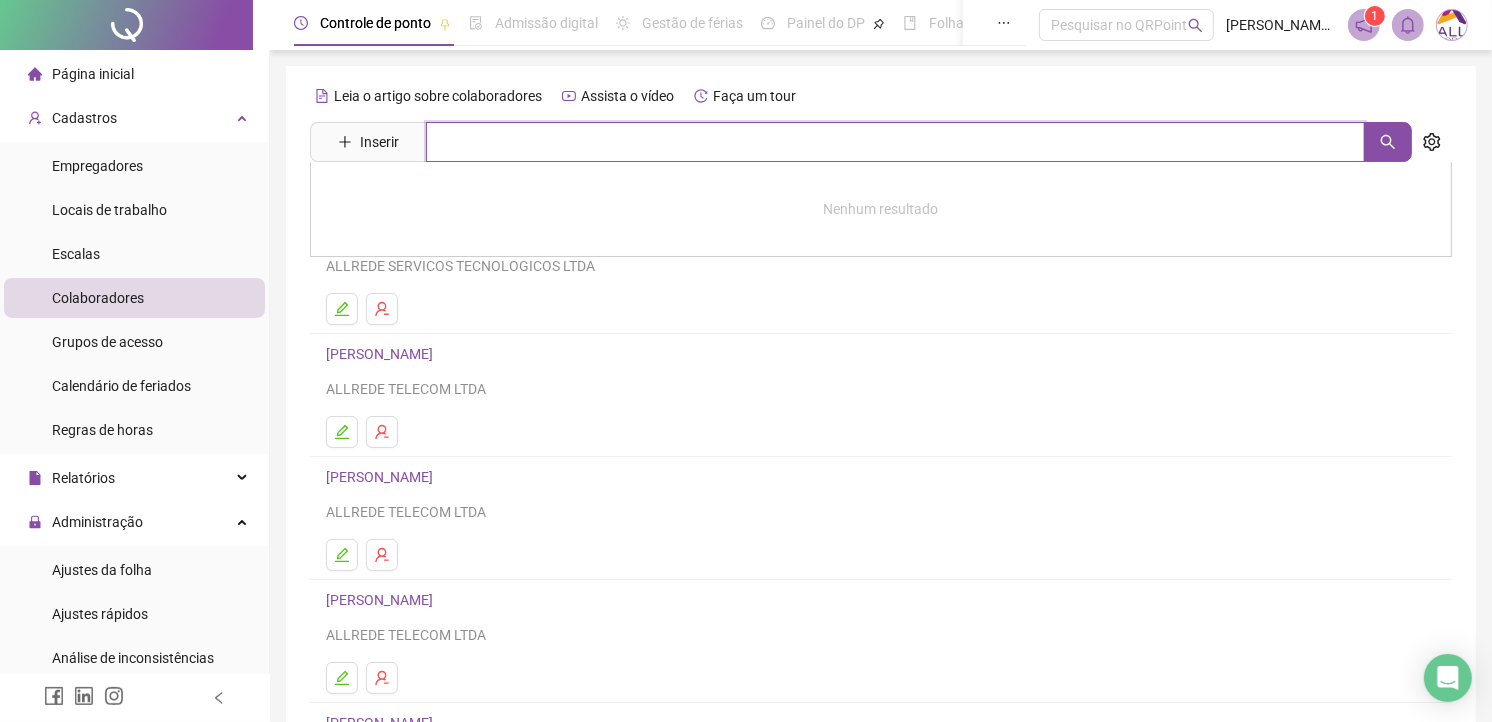 paste on "**********" 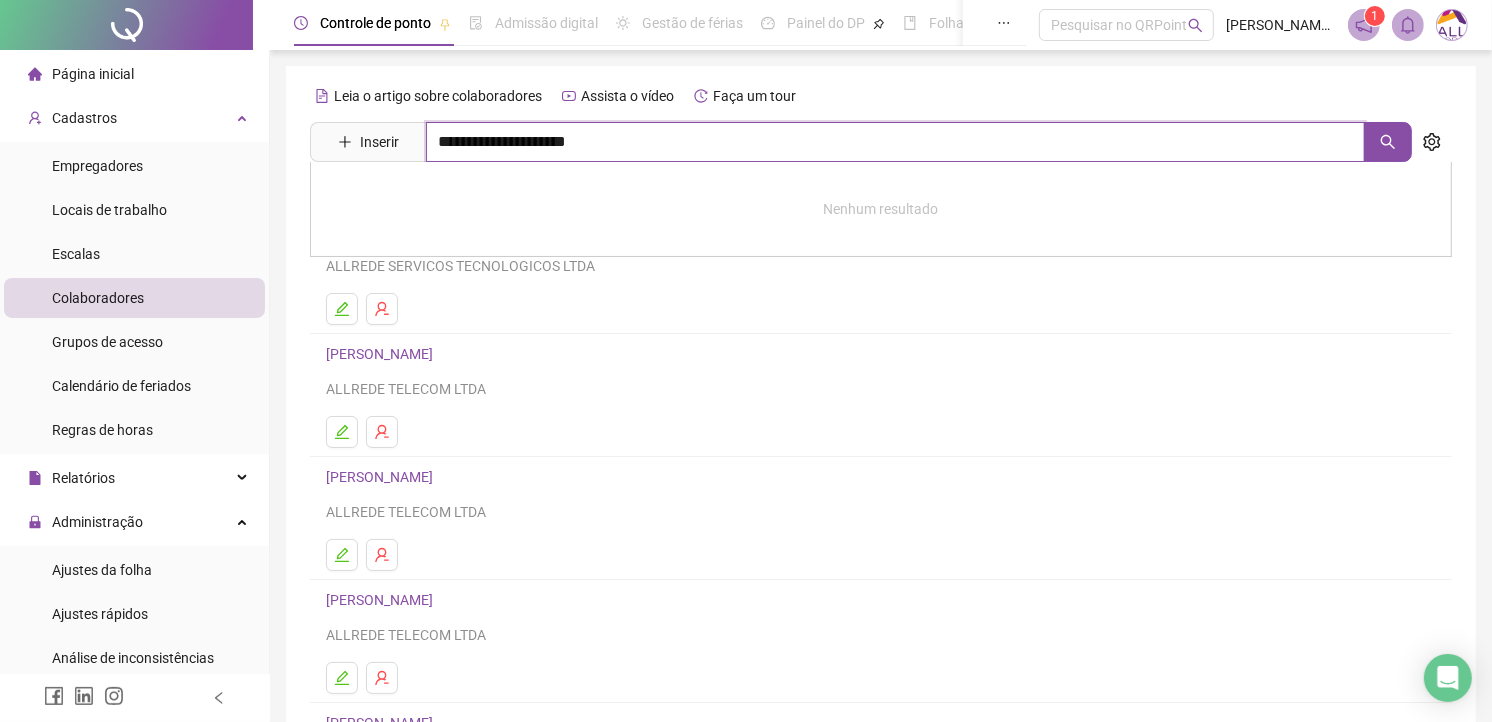 type on "**********" 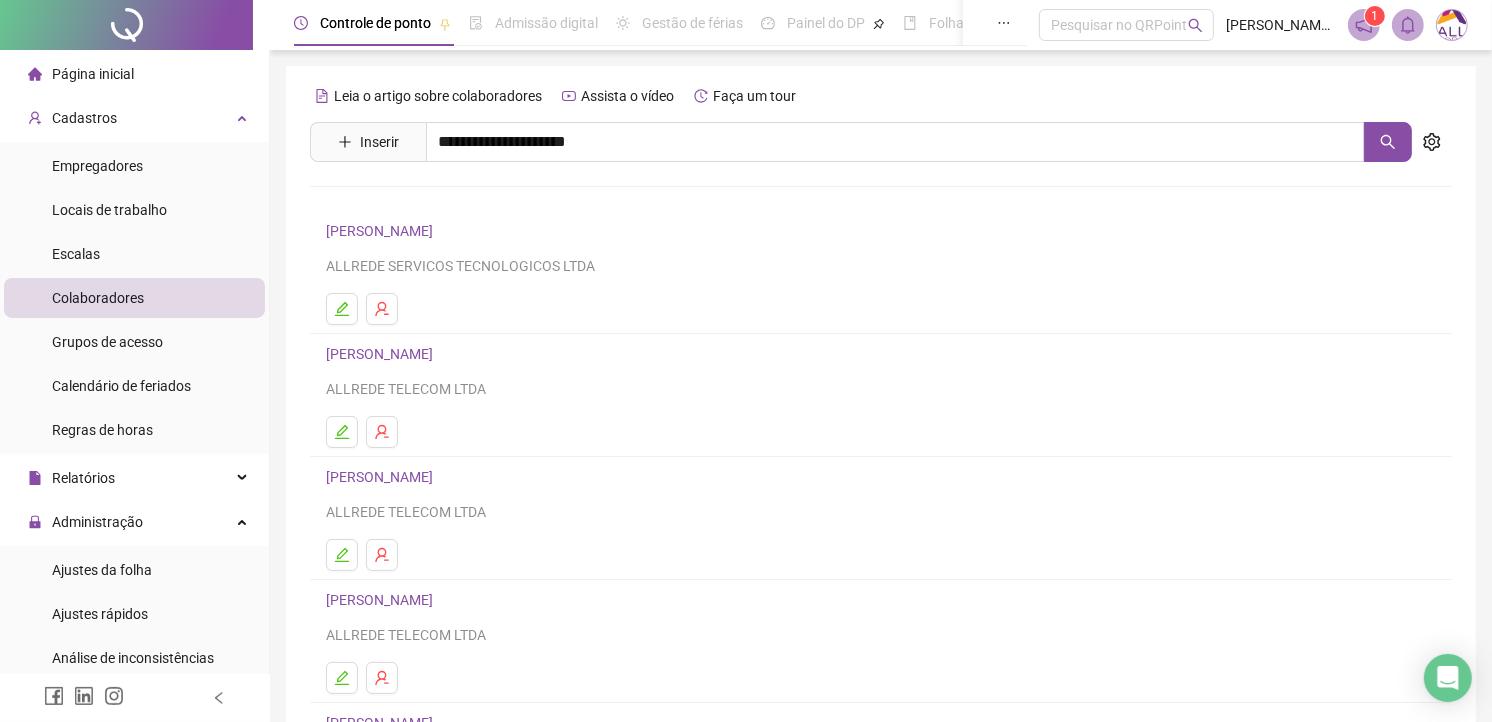 click on "[PERSON_NAME]" at bounding box center (400, 201) 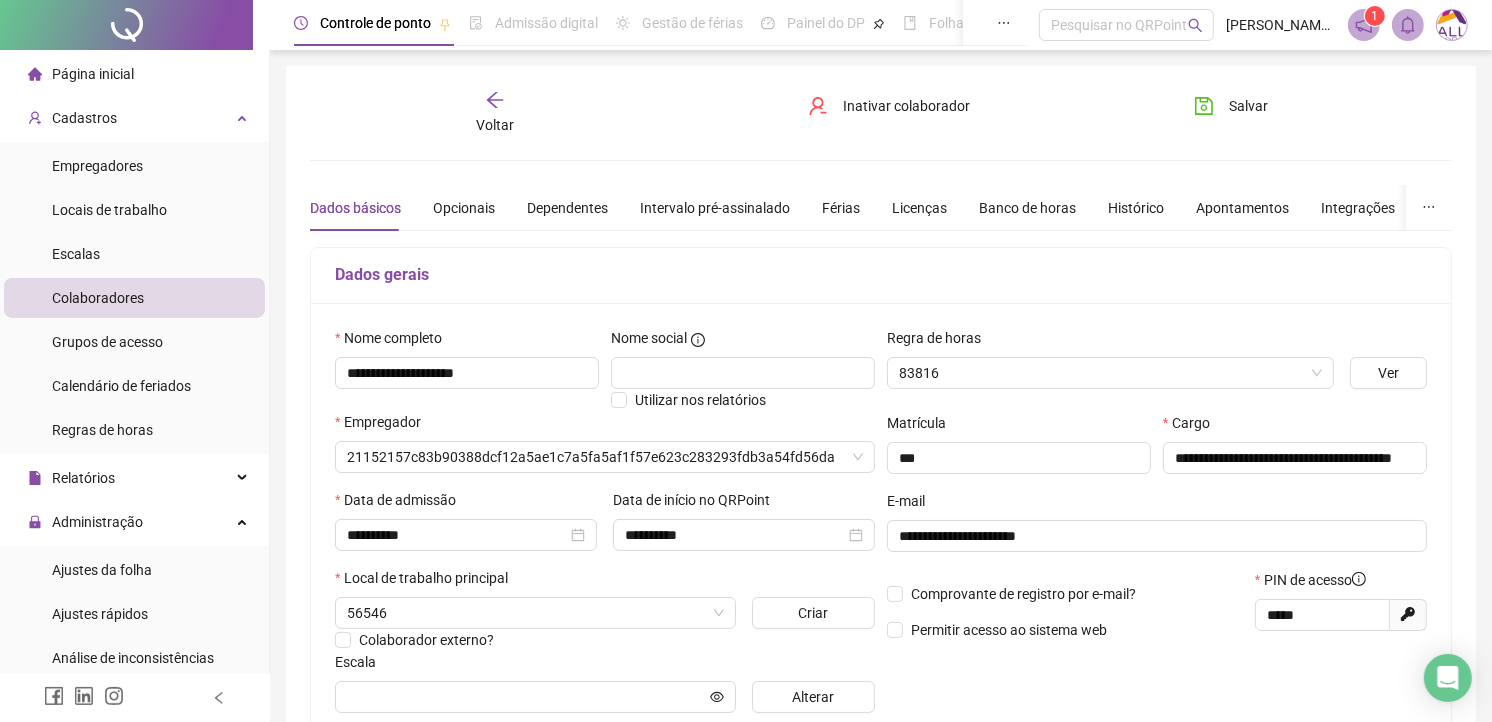type on "**********" 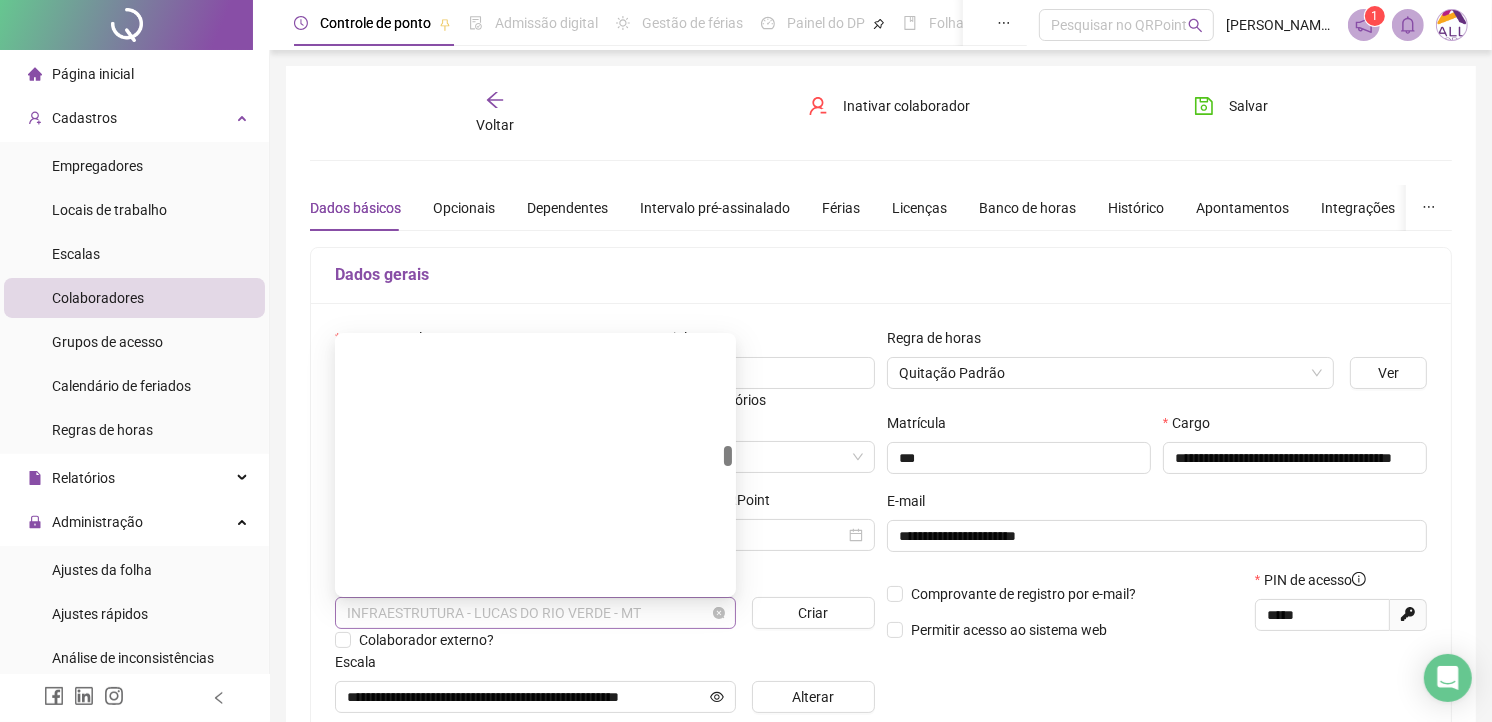 click on "INFRAESTRUTURA - LUCAS DO RIO VERDE - MT" at bounding box center (535, 613) 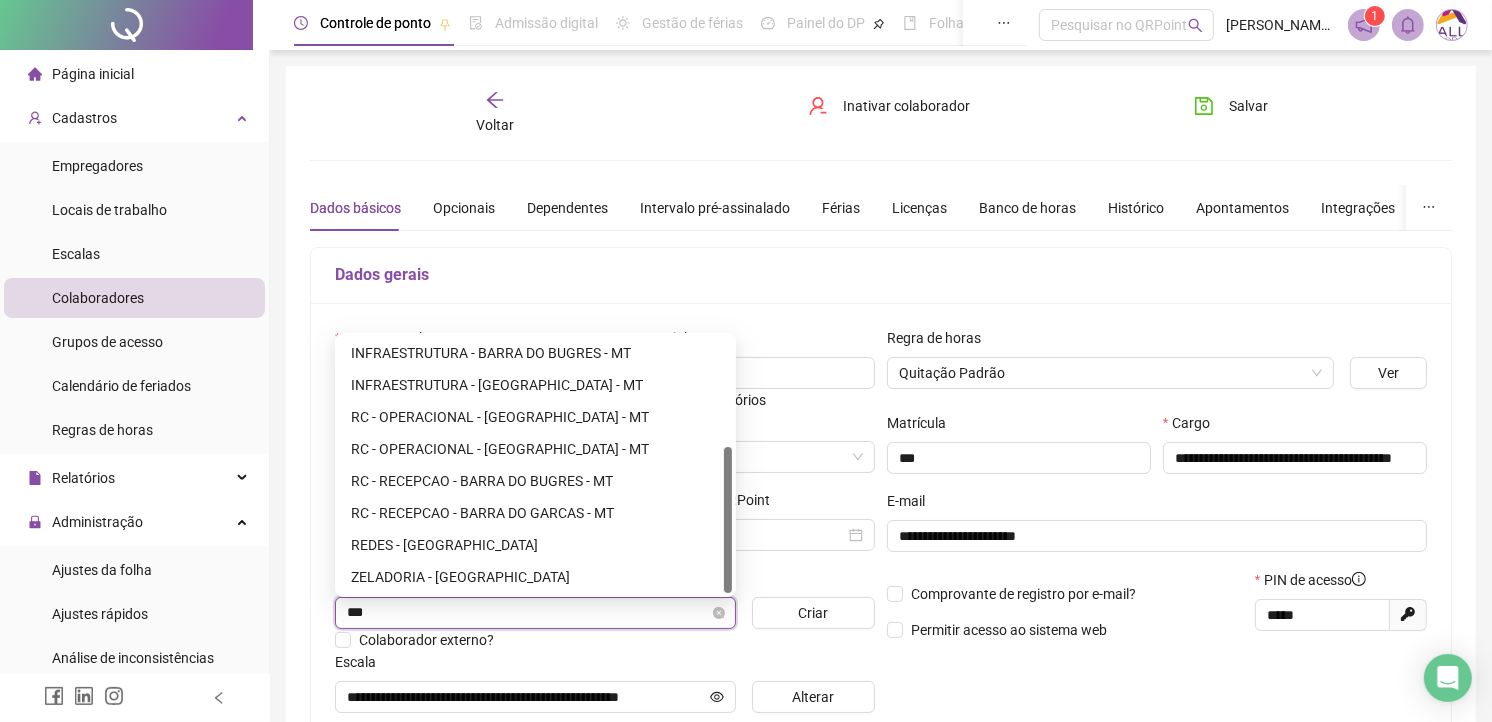scroll, scrollTop: 192, scrollLeft: 0, axis: vertical 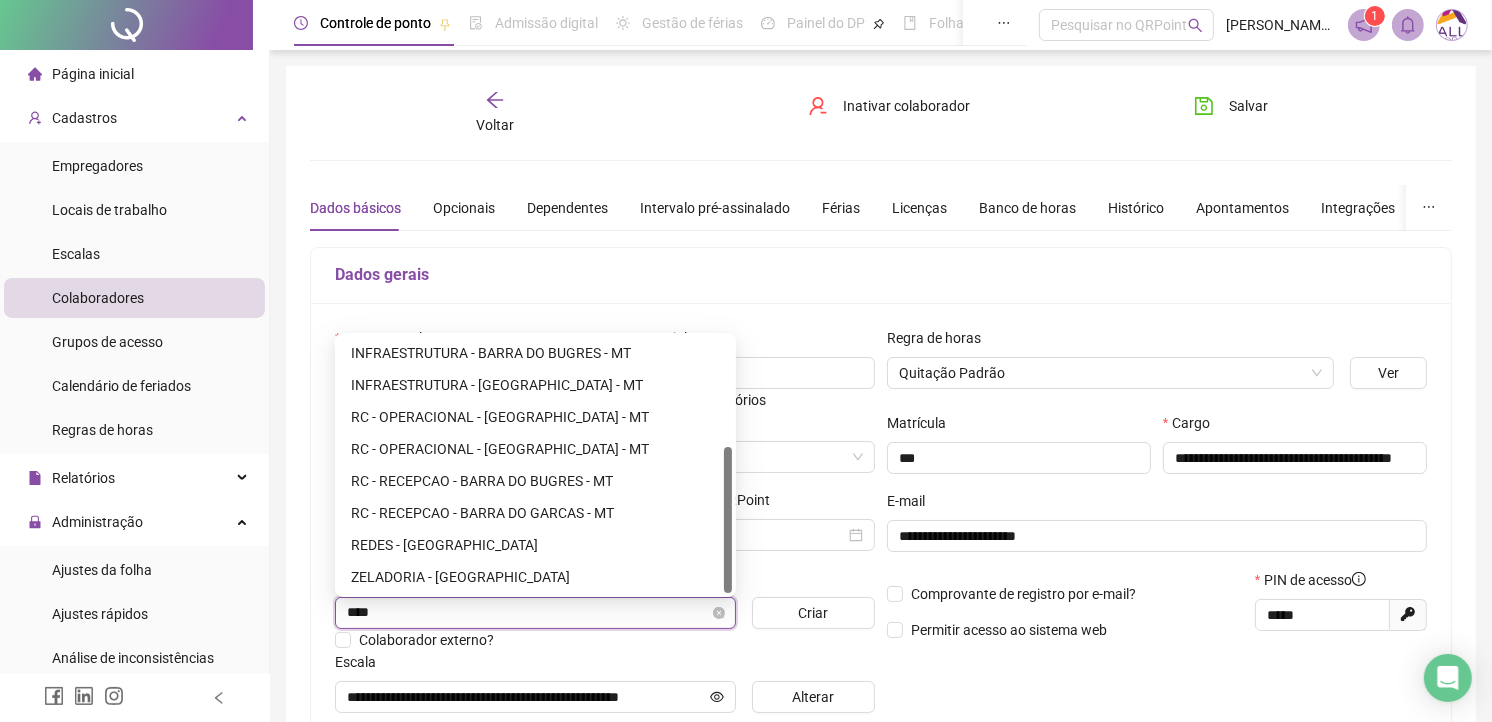 type on "*****" 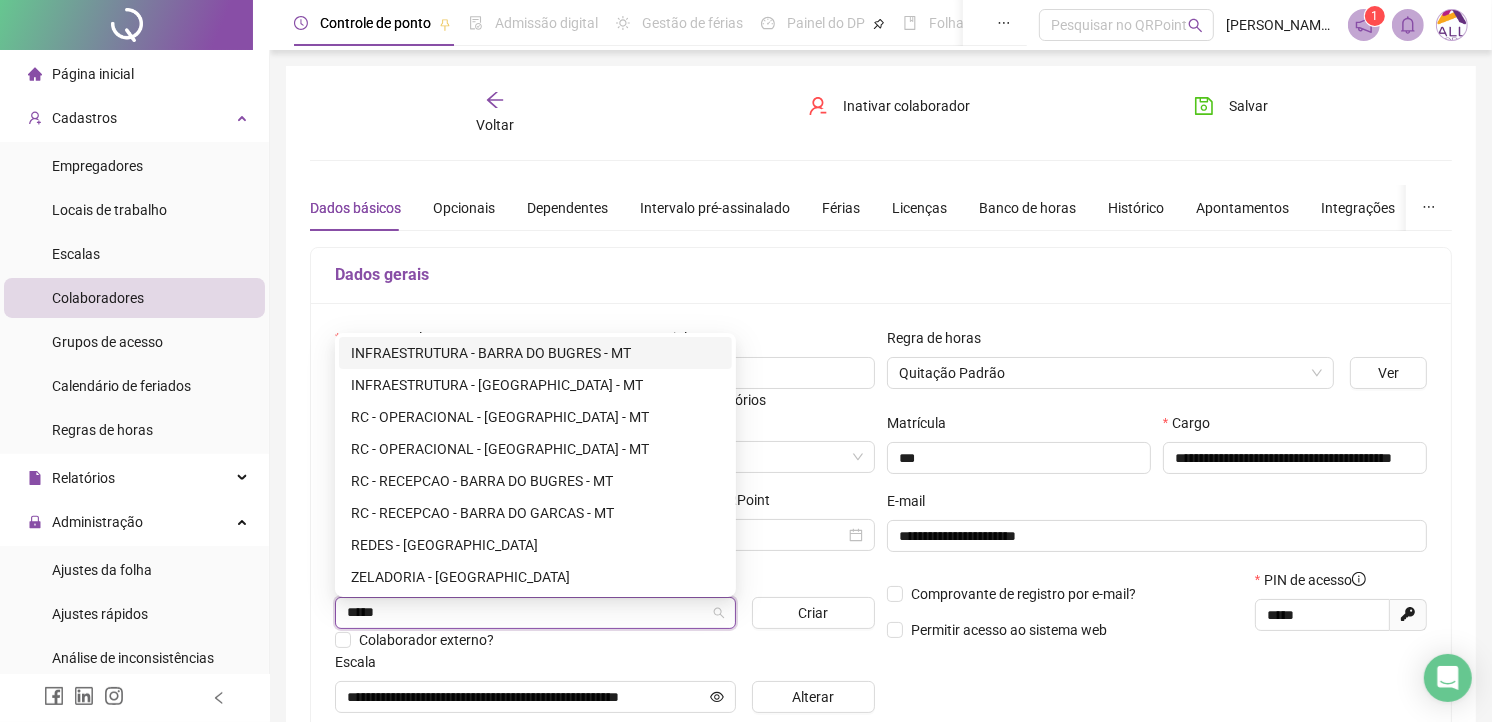 click on "INFRAESTRUTURA - BARRA DO BUGRES - MT" at bounding box center [535, 353] 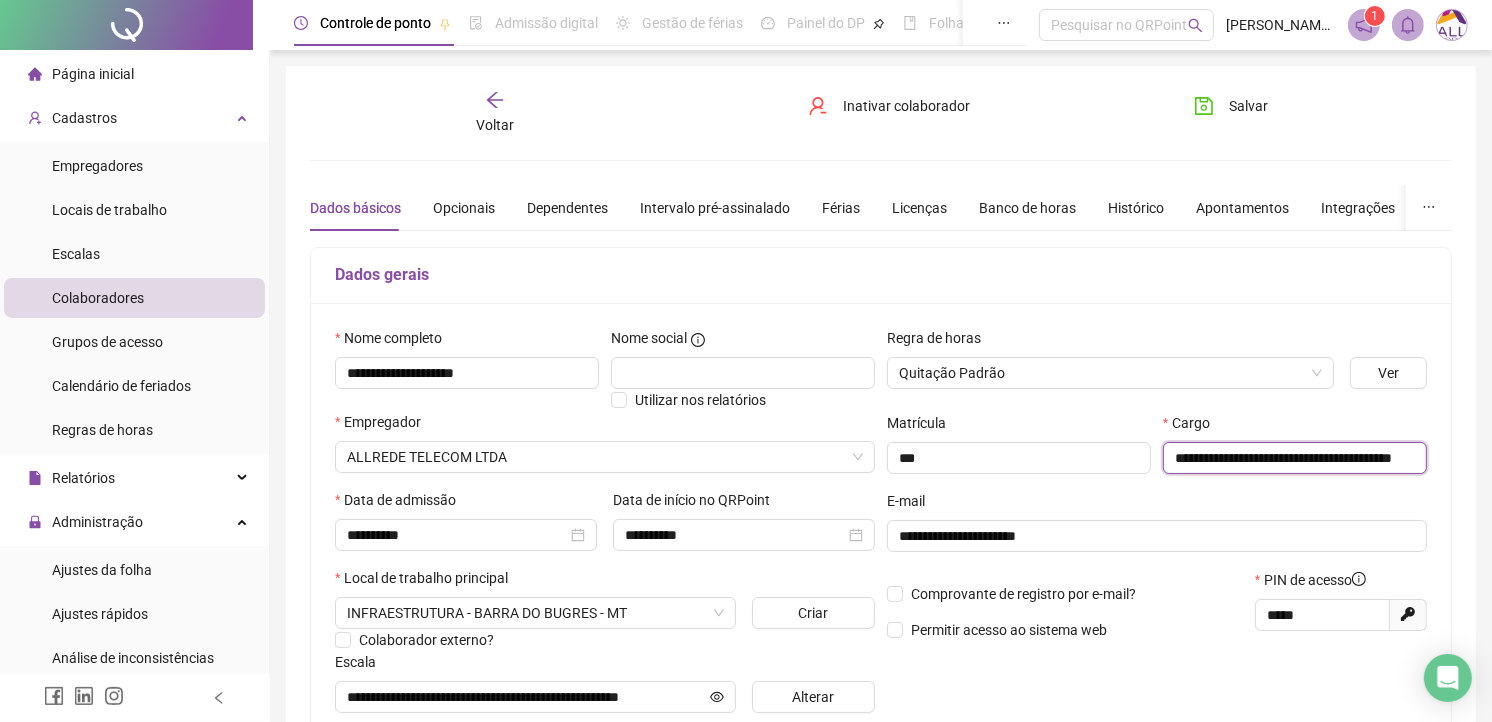 click on "**********" at bounding box center (1295, 458) 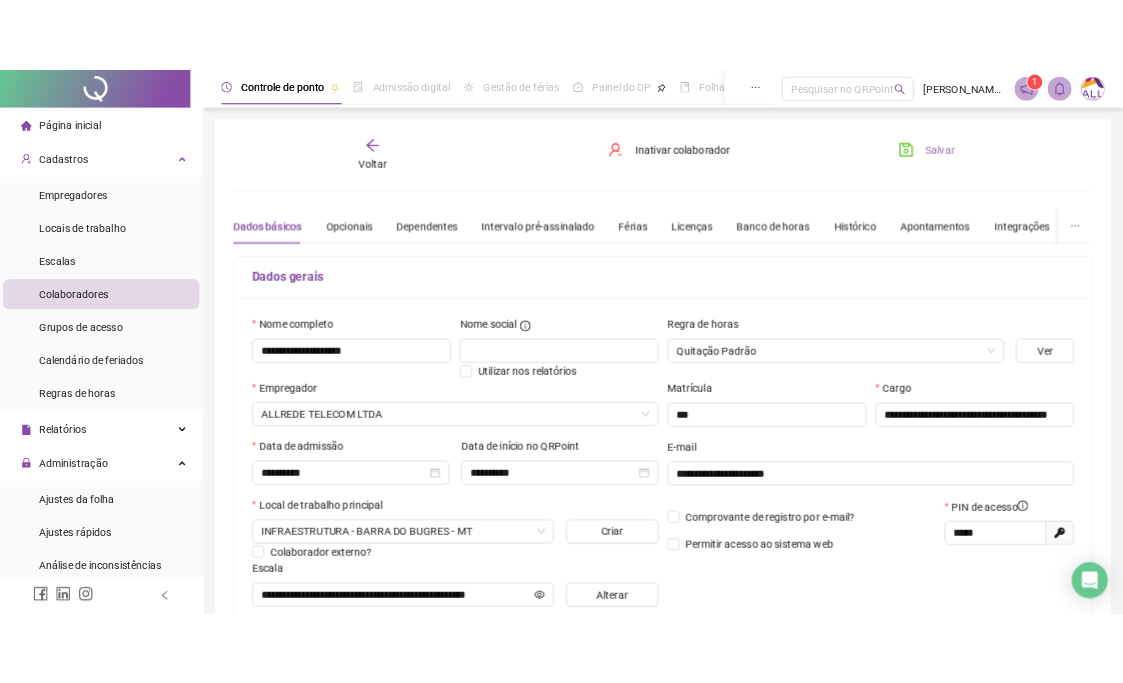 scroll, scrollTop: 0, scrollLeft: 0, axis: both 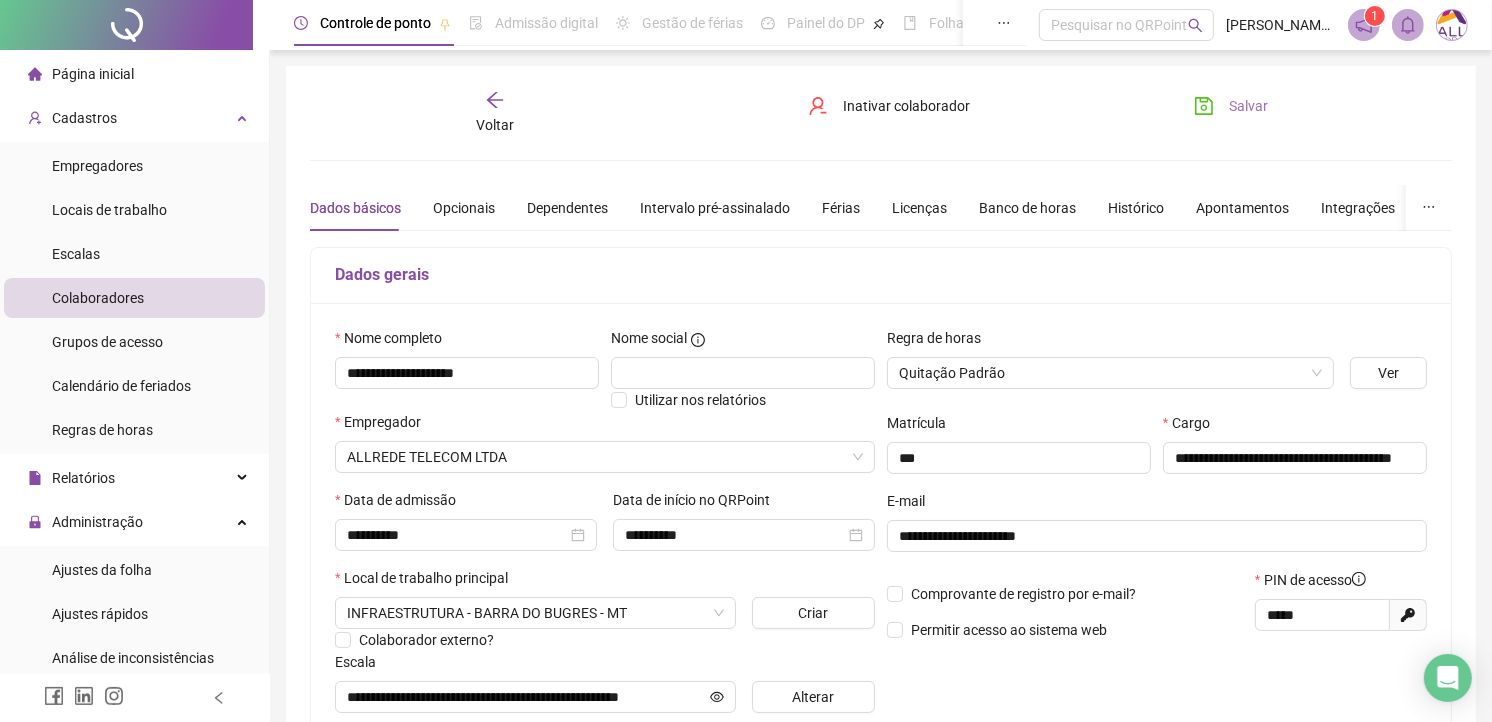 click on "Salvar" at bounding box center (1231, 106) 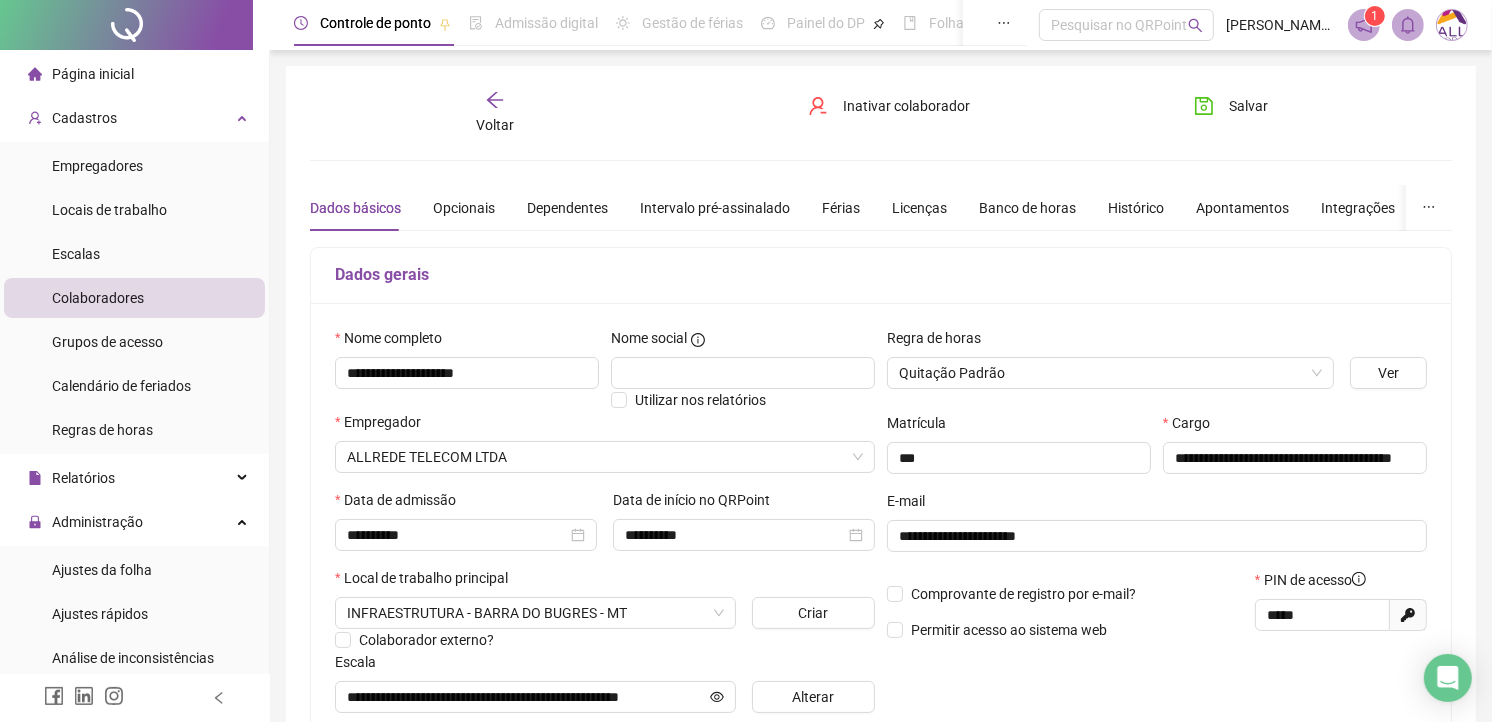click 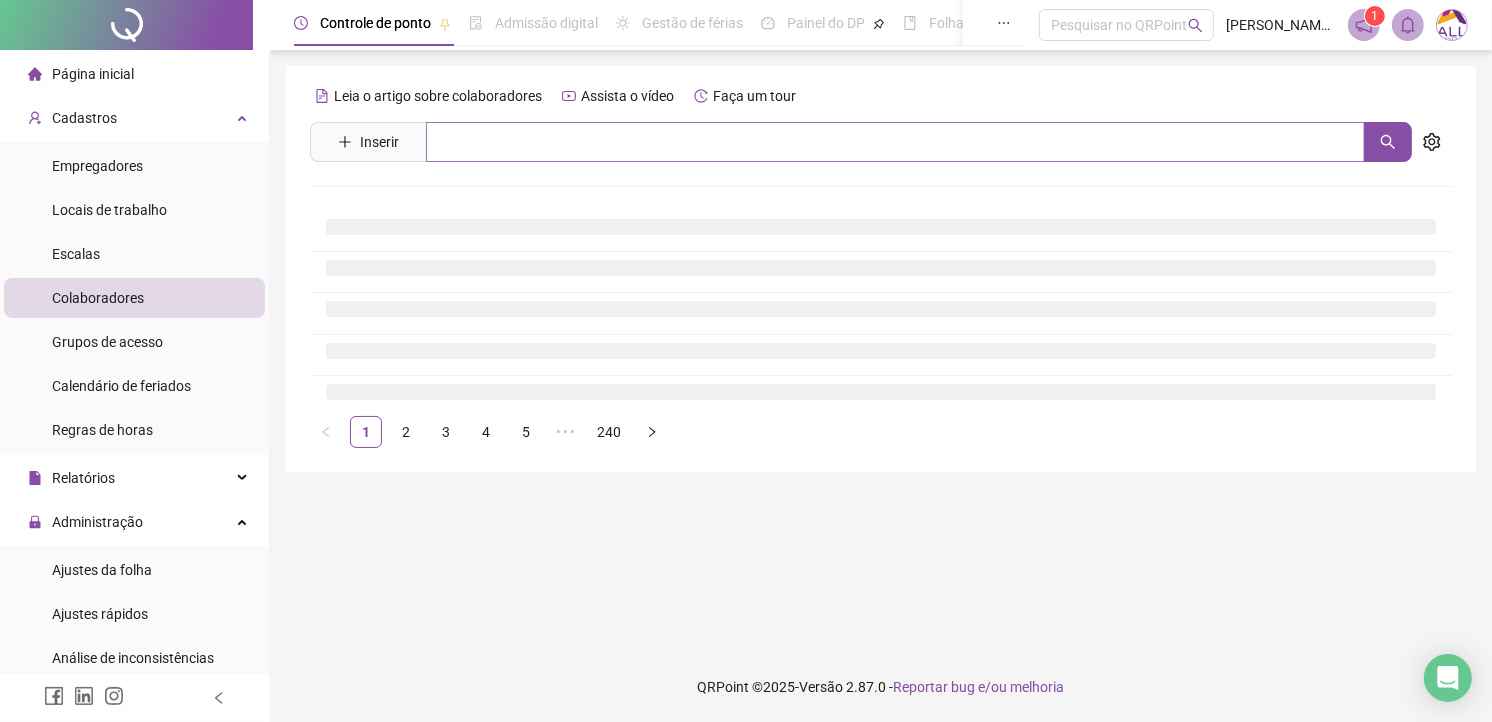 drag, startPoint x: 484, startPoint y: 97, endPoint x: 544, endPoint y: 151, distance: 80.72174 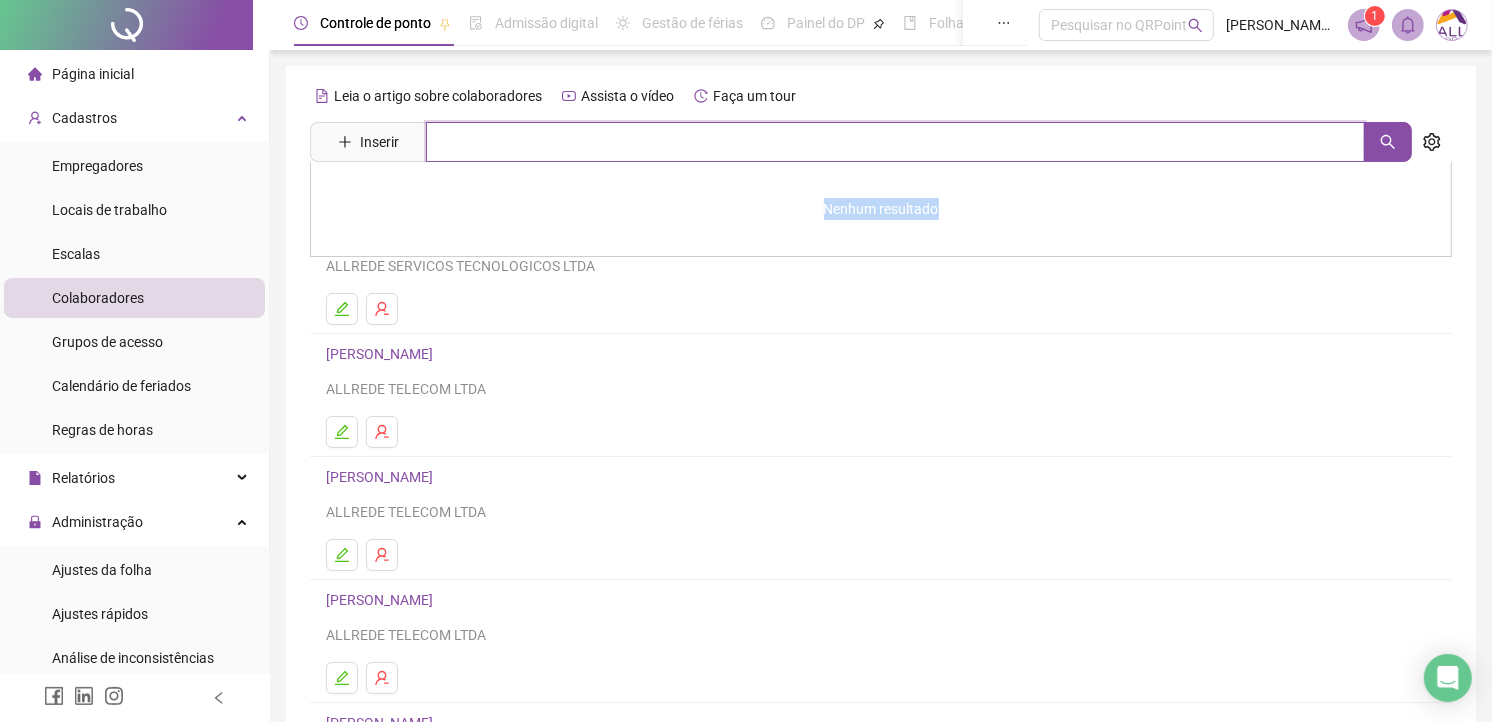 click at bounding box center (895, 142) 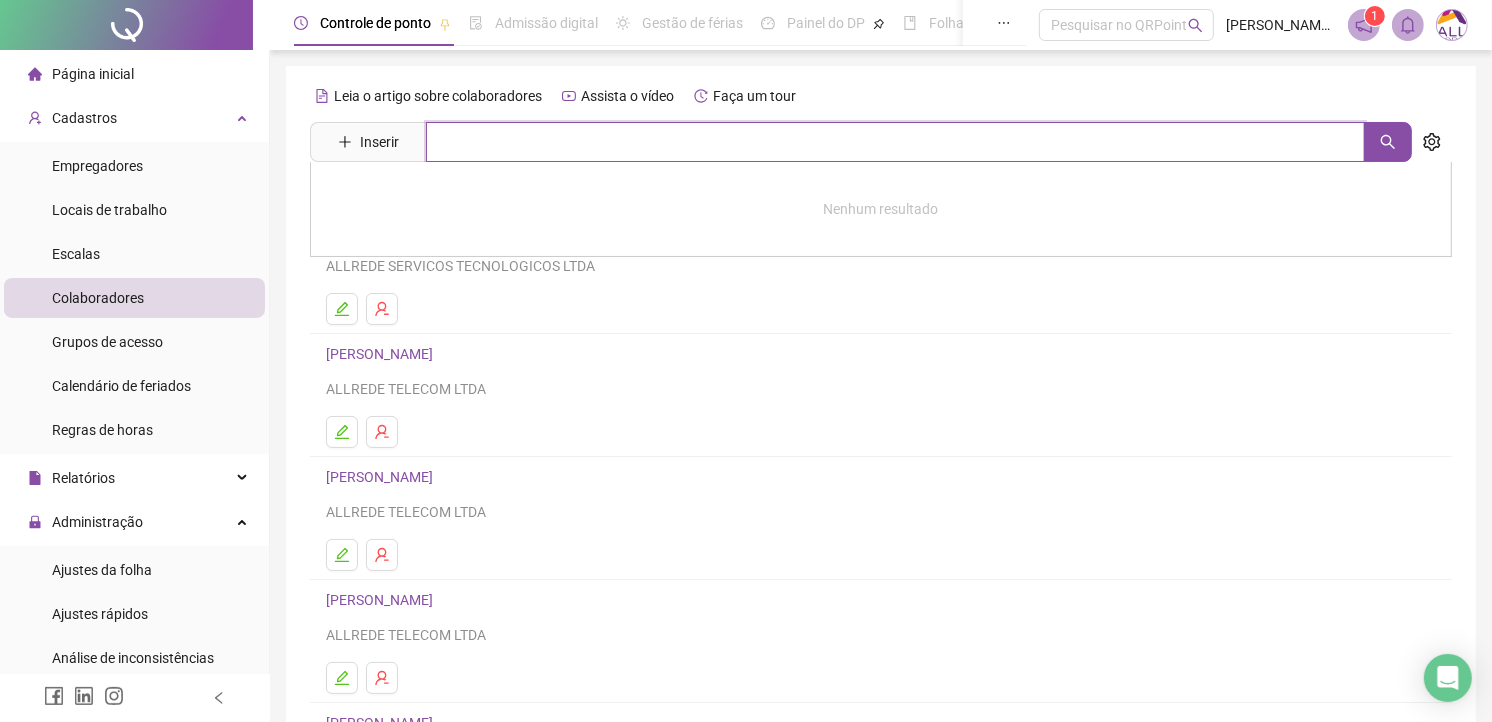 paste on "**********" 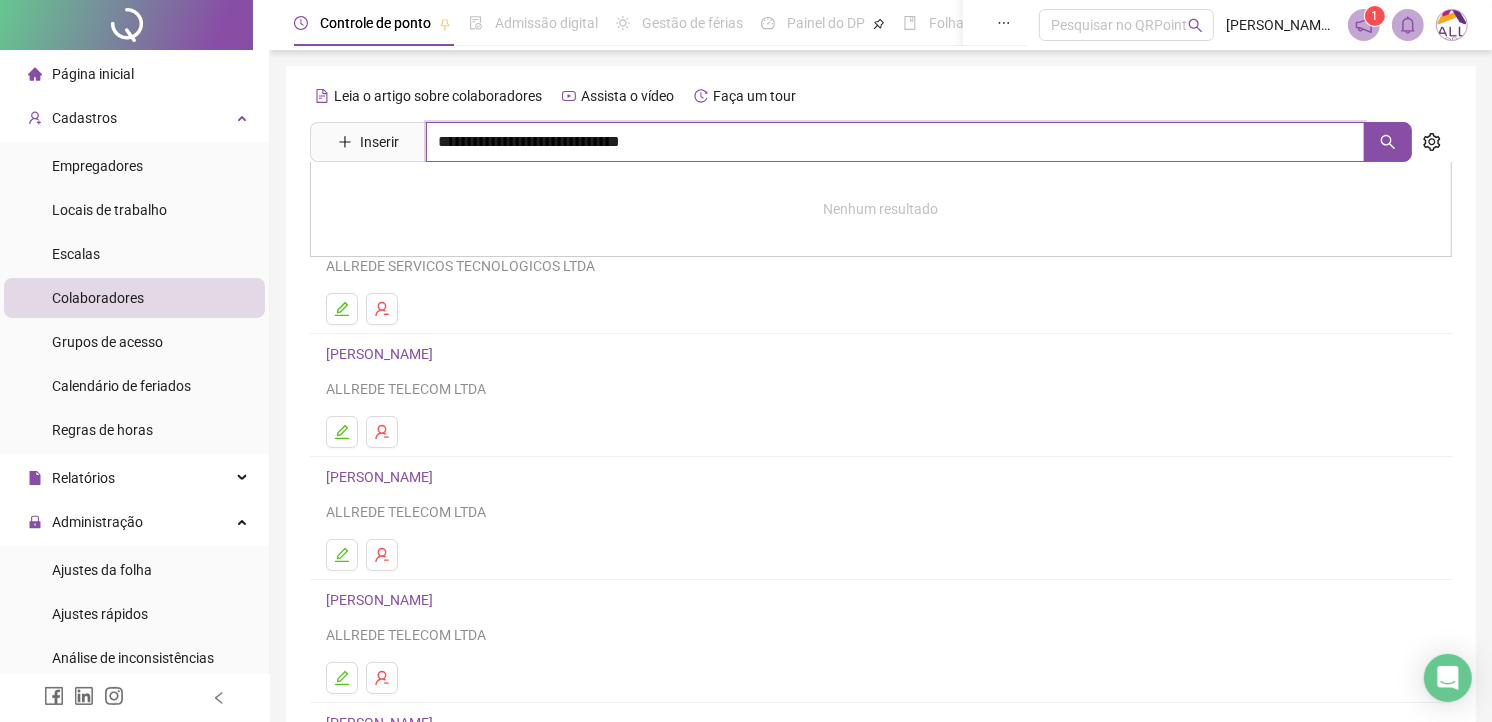 type on "**********" 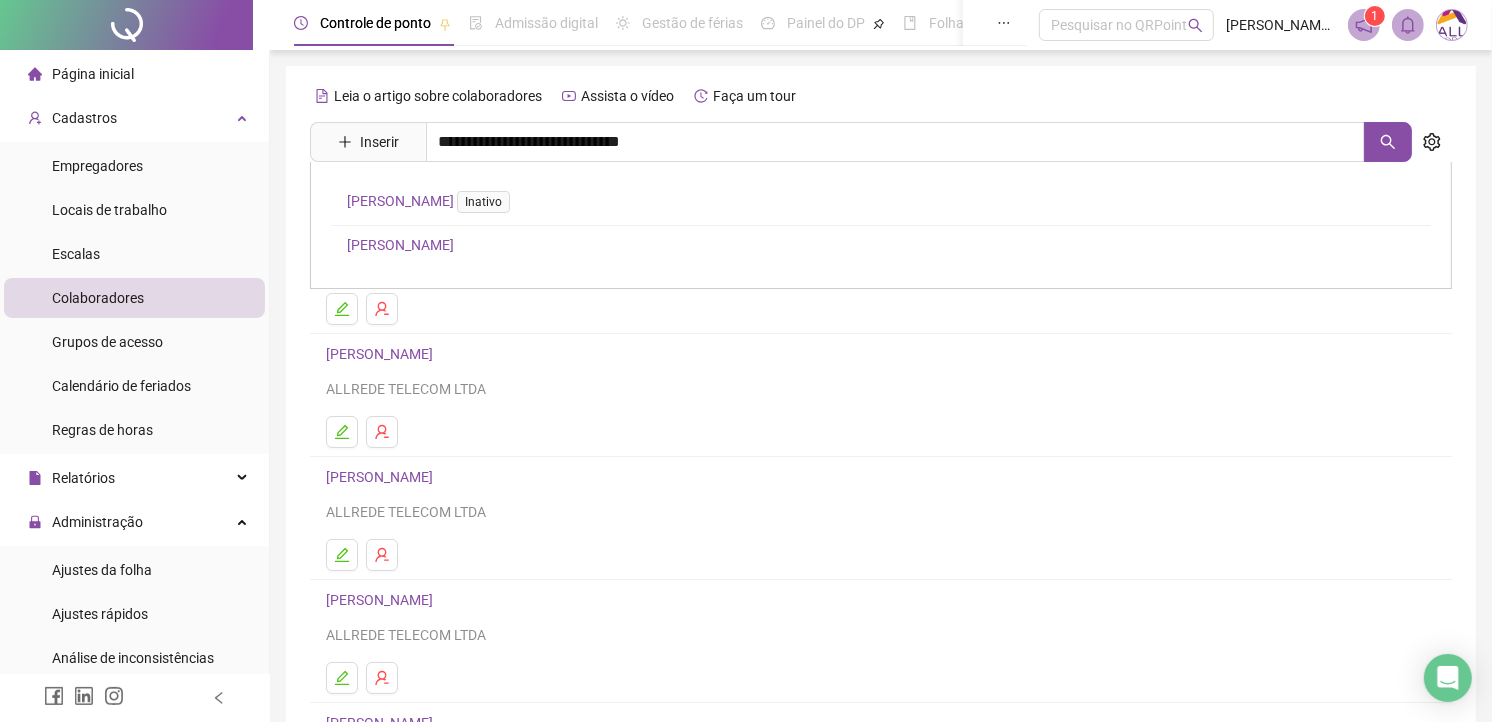 click on "[PERSON_NAME]" at bounding box center [400, 245] 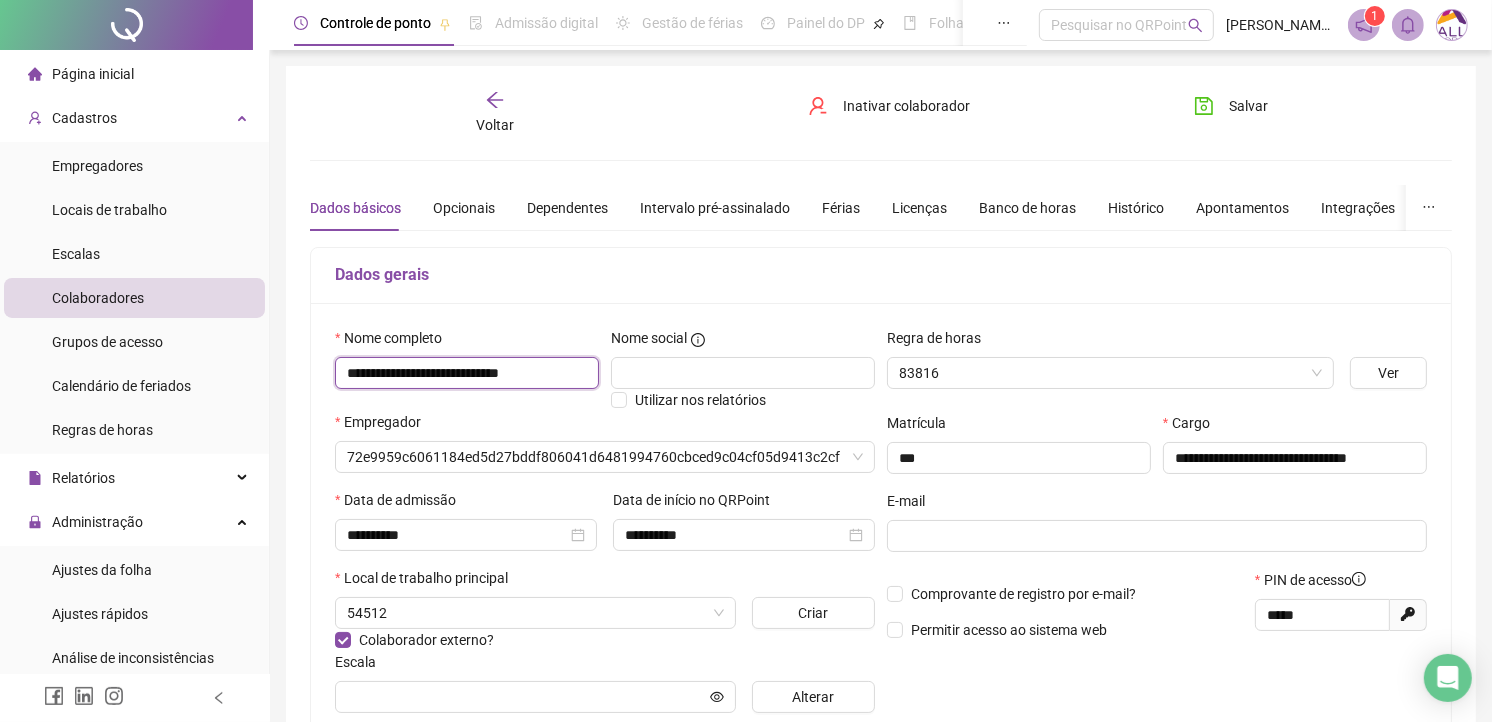 click on "**********" at bounding box center [467, 373] 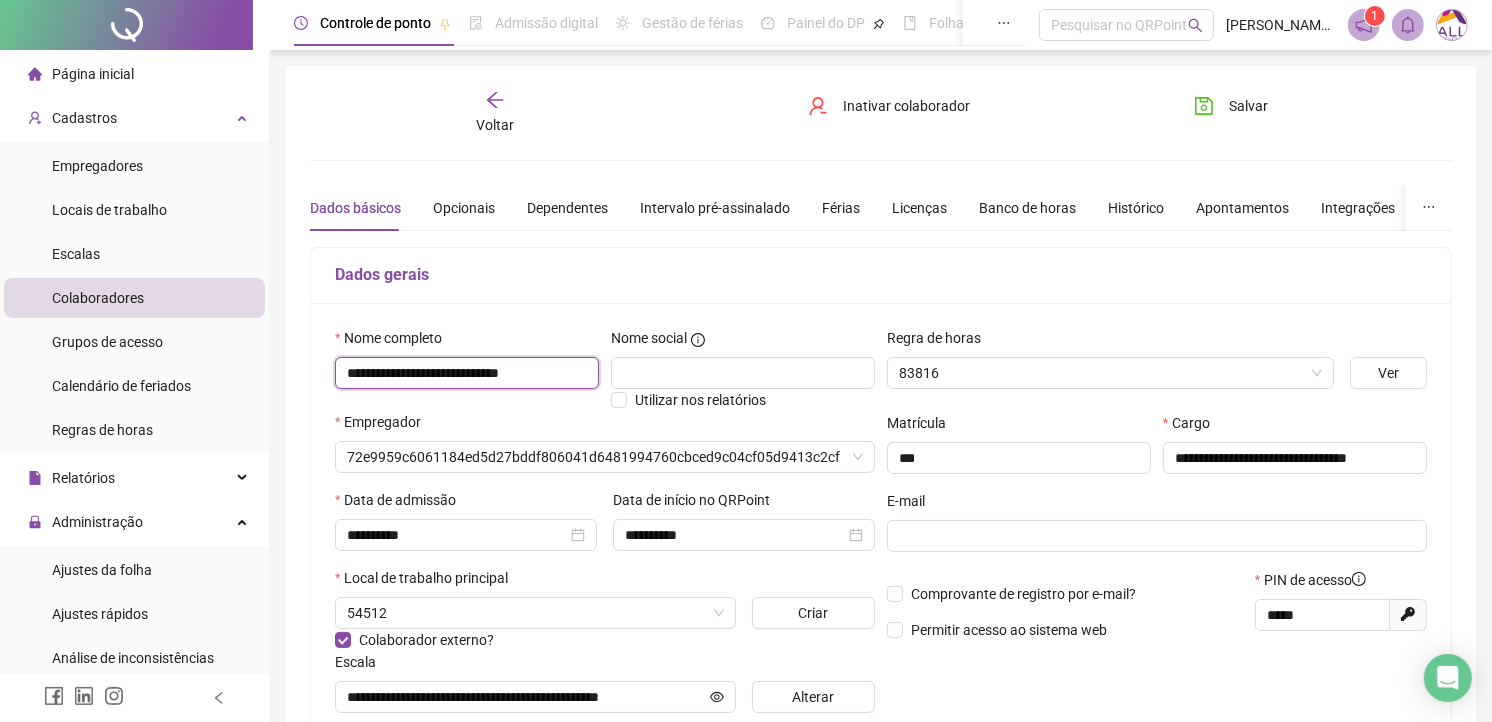type on "**********" 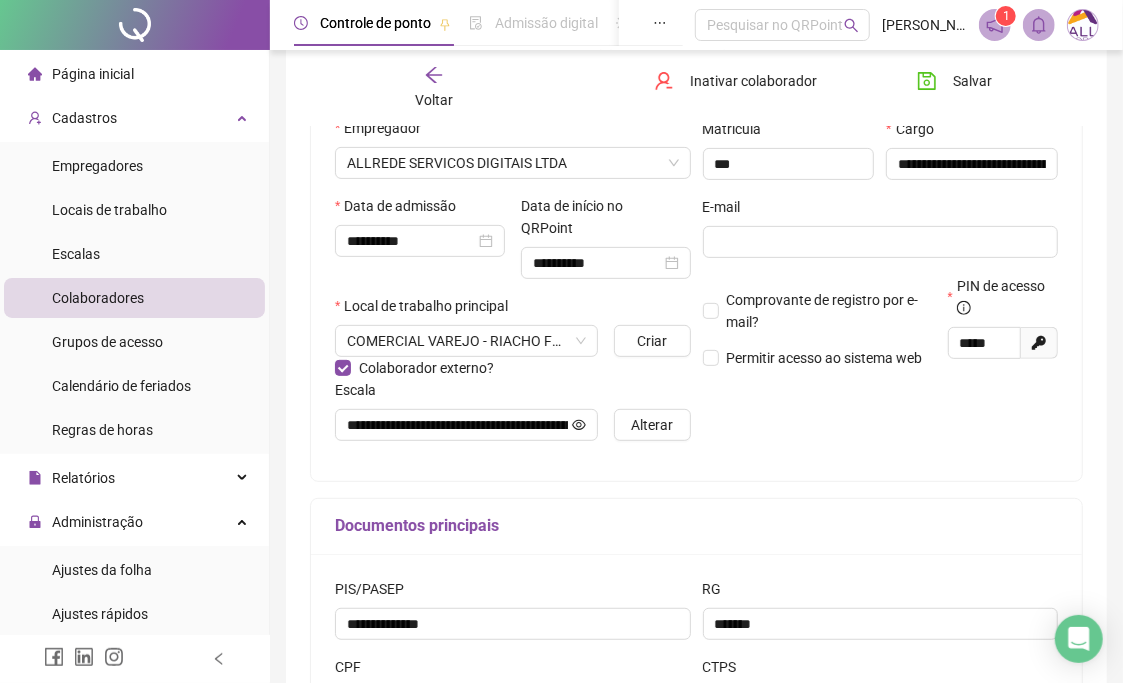 scroll, scrollTop: 482, scrollLeft: 0, axis: vertical 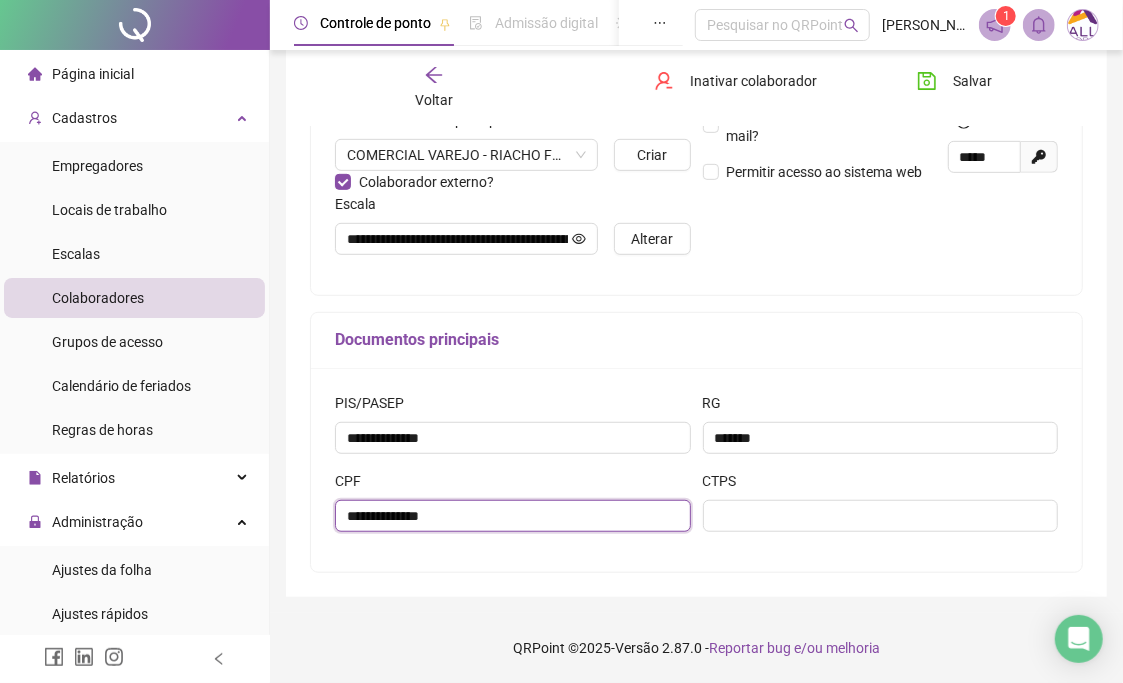 click on "**********" at bounding box center (513, 516) 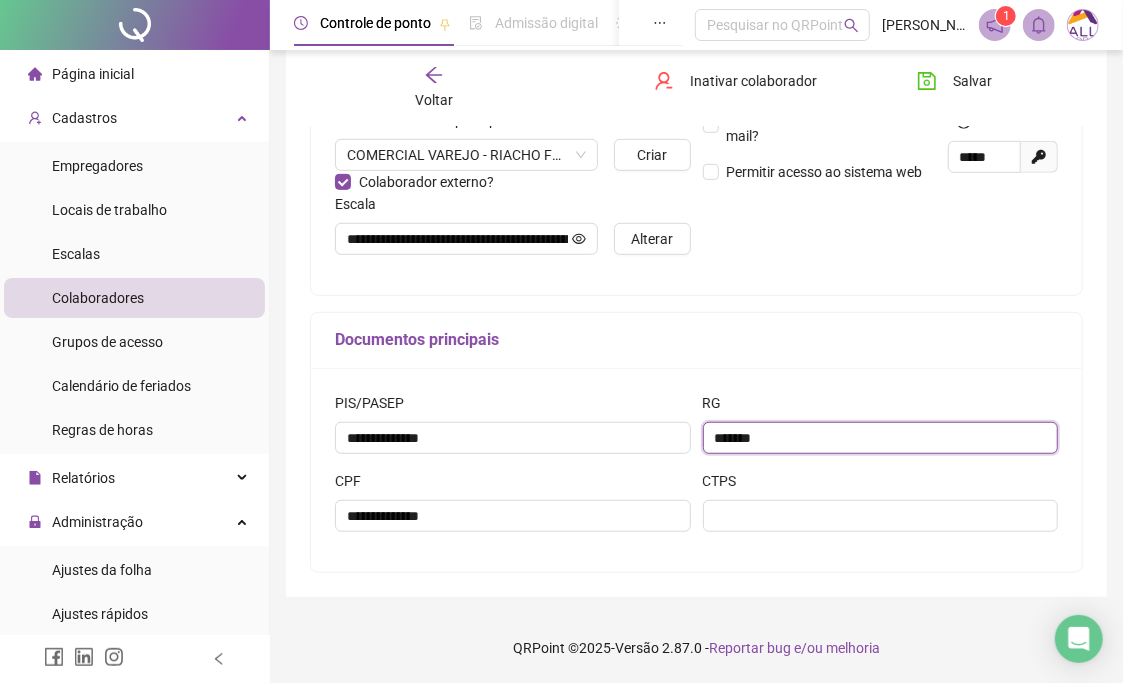 click on "*******" at bounding box center [881, 438] 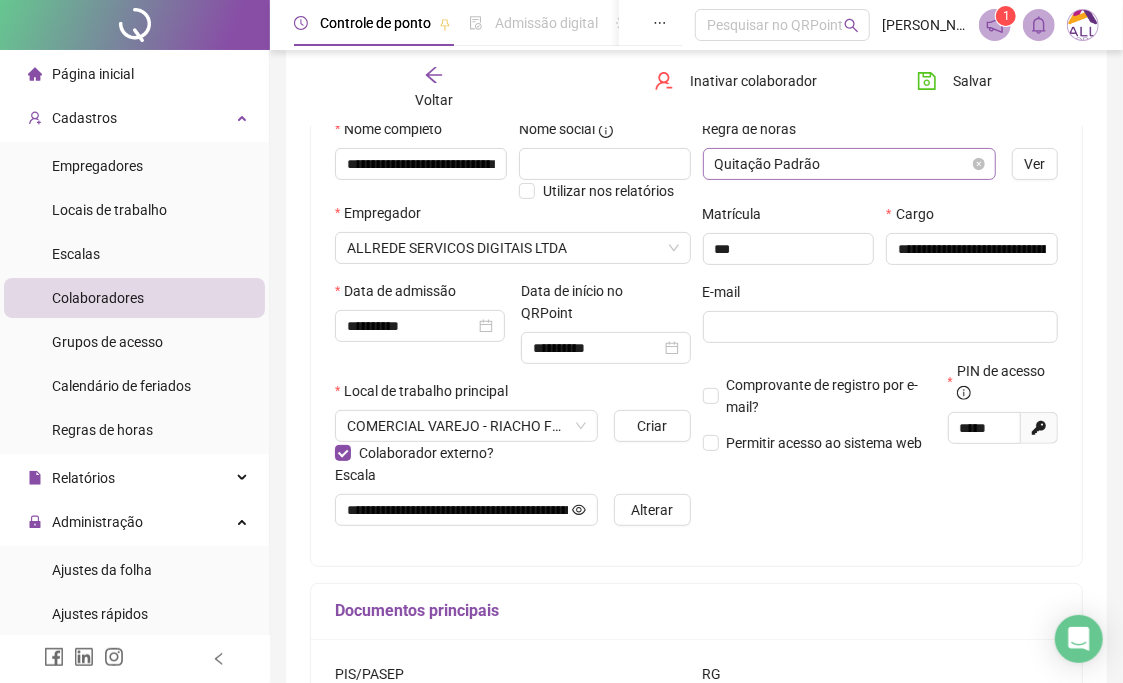 scroll, scrollTop: 148, scrollLeft: 0, axis: vertical 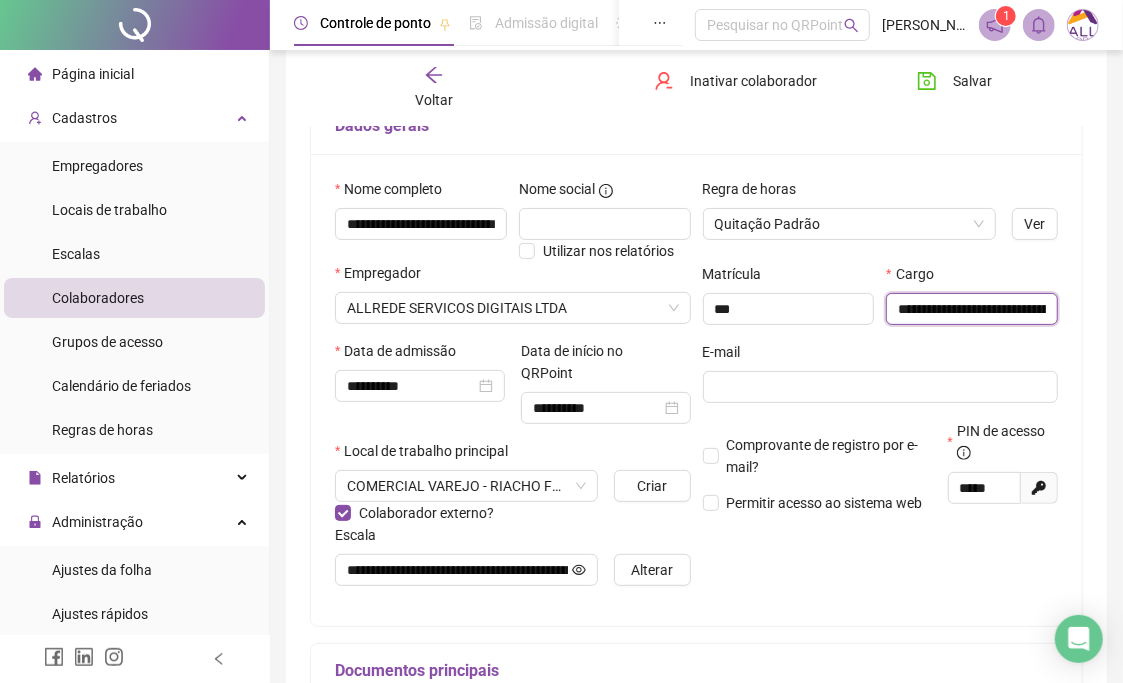 click on "**********" at bounding box center (972, 309) 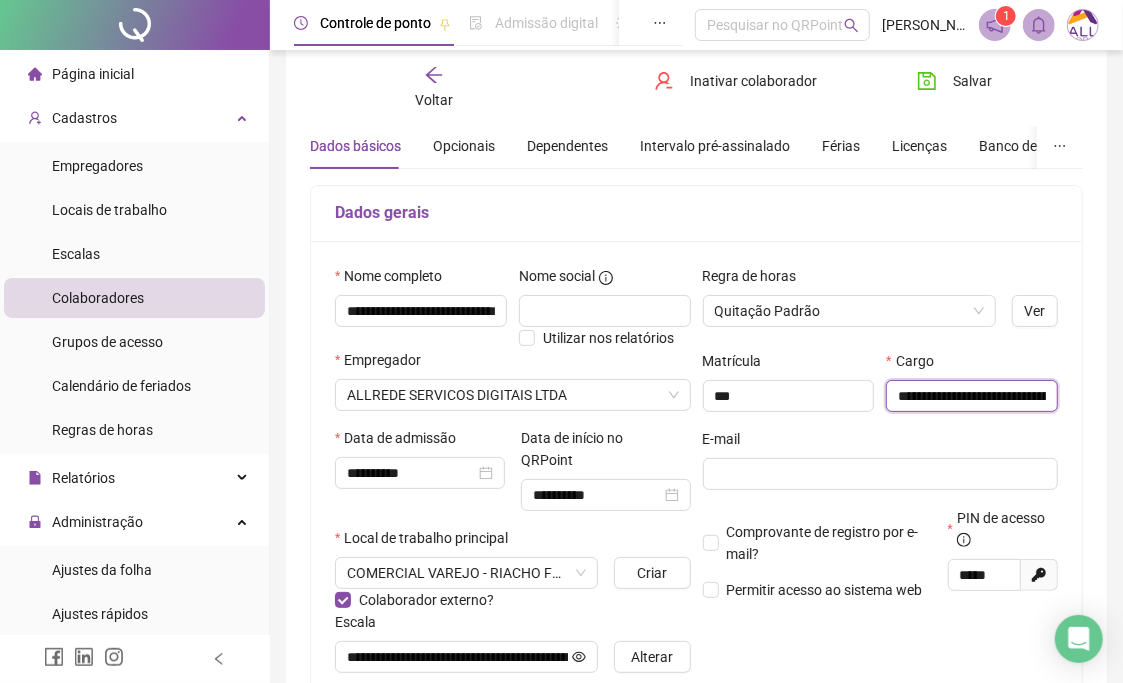 scroll, scrollTop: 0, scrollLeft: 0, axis: both 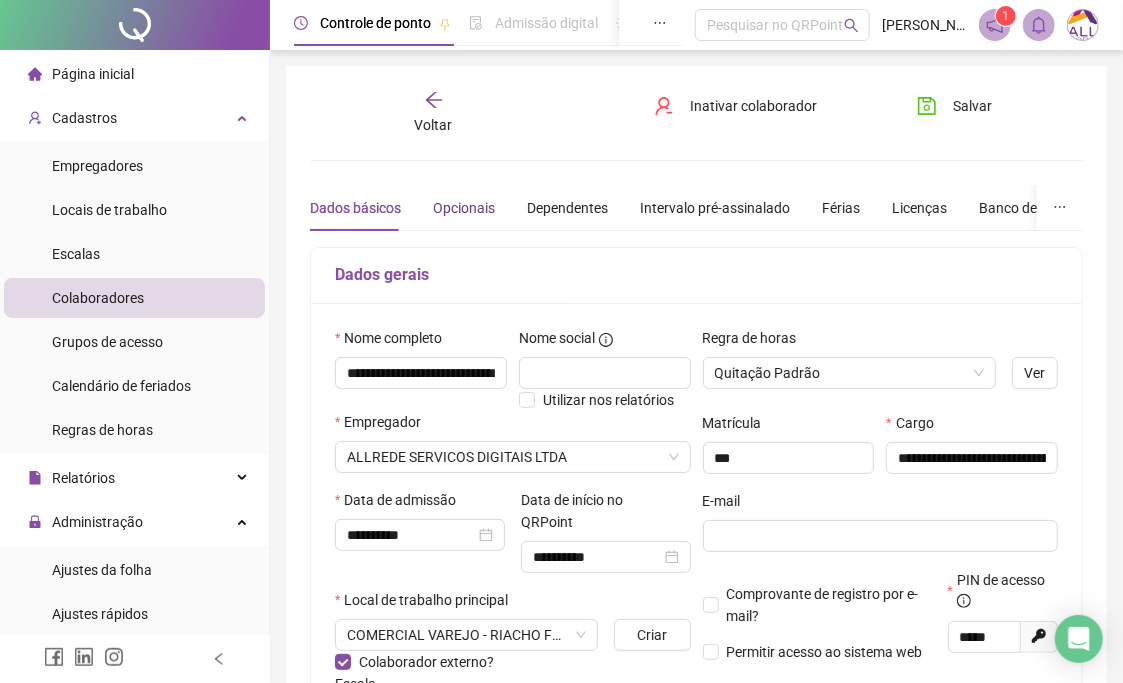 click on "Opcionais" at bounding box center [464, 208] 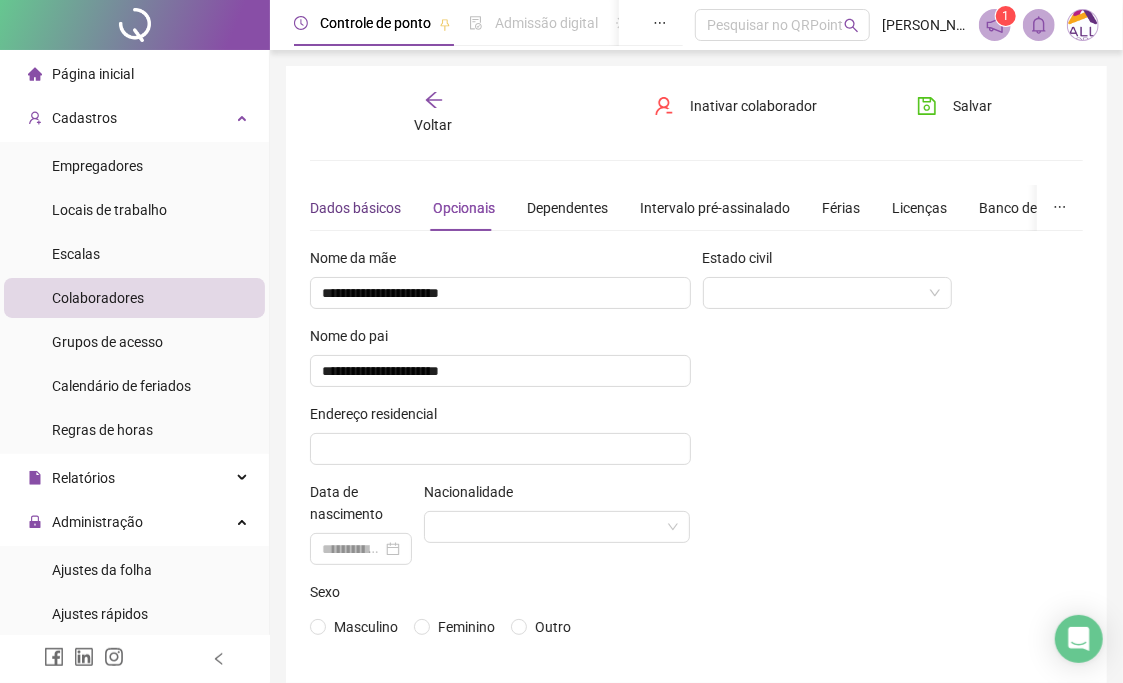 click on "Dados básicos" at bounding box center (355, 208) 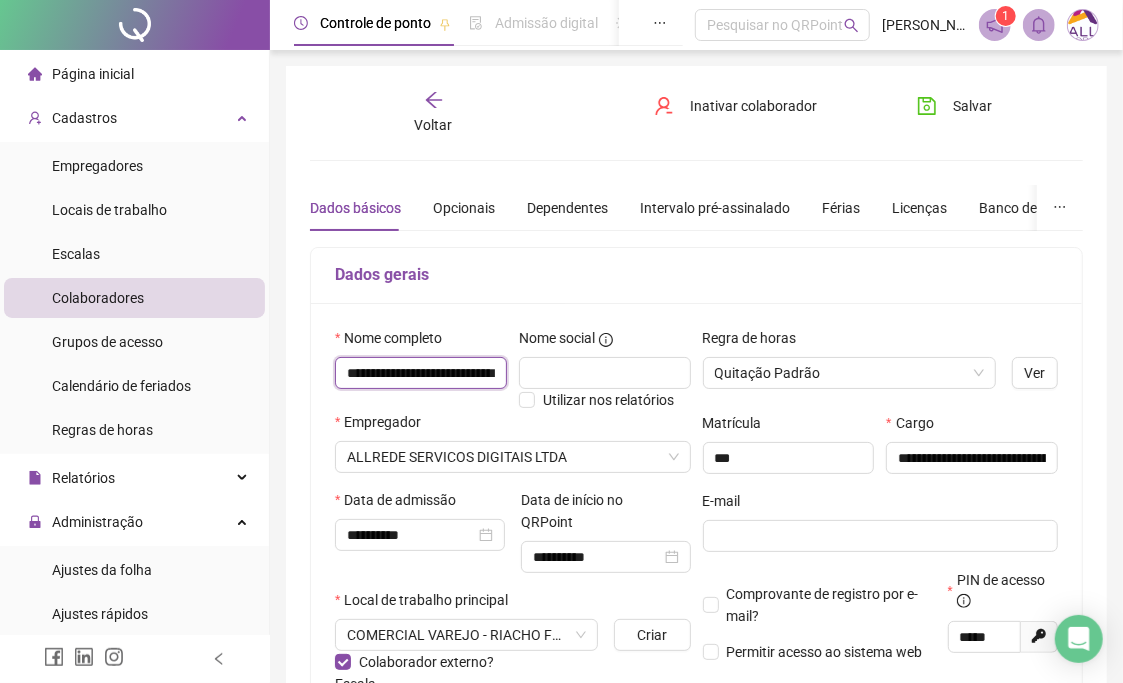 click on "**********" at bounding box center [421, 373] 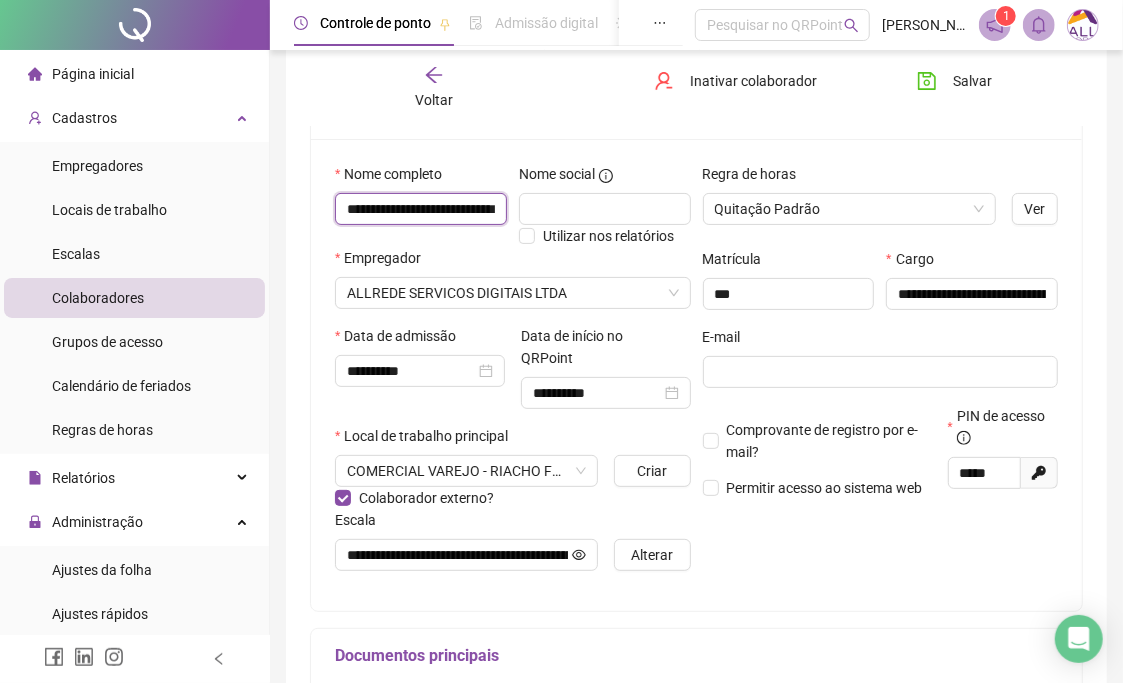 scroll, scrollTop: 222, scrollLeft: 0, axis: vertical 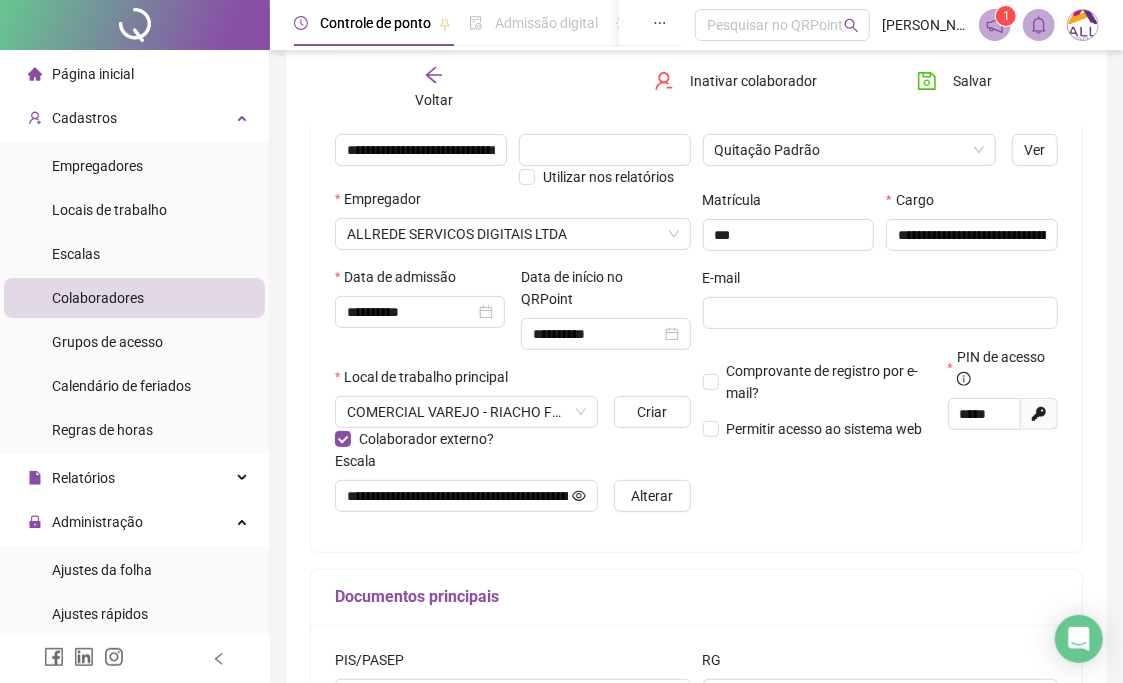 click on "Voltar" at bounding box center [434, 88] 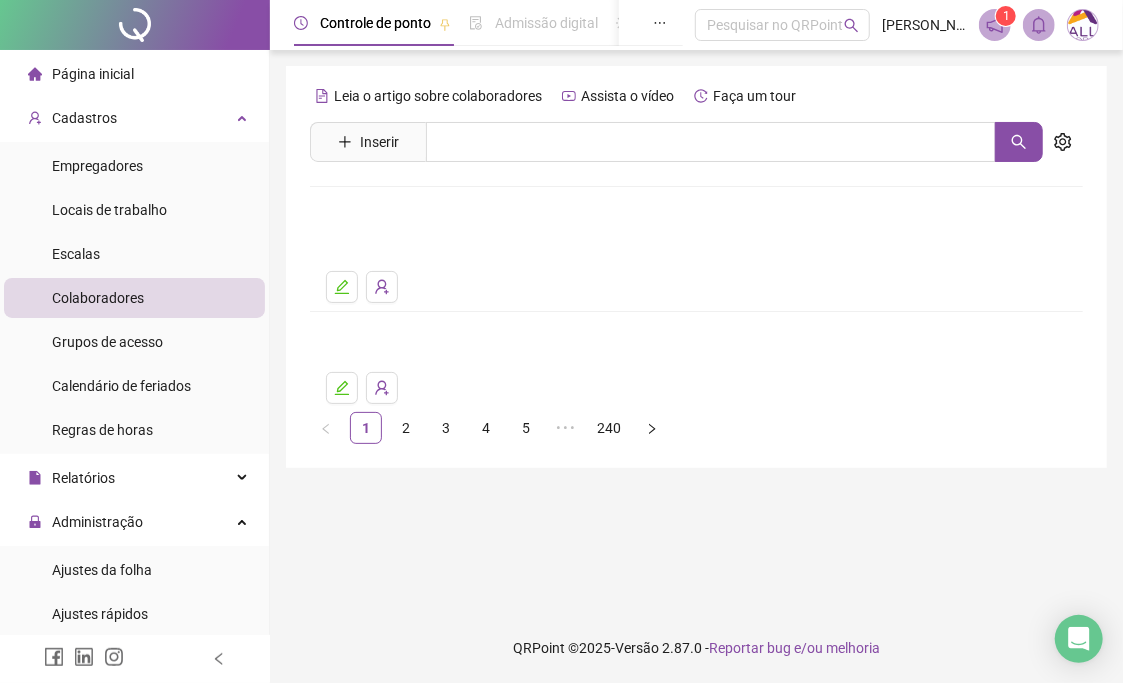 scroll, scrollTop: 0, scrollLeft: 0, axis: both 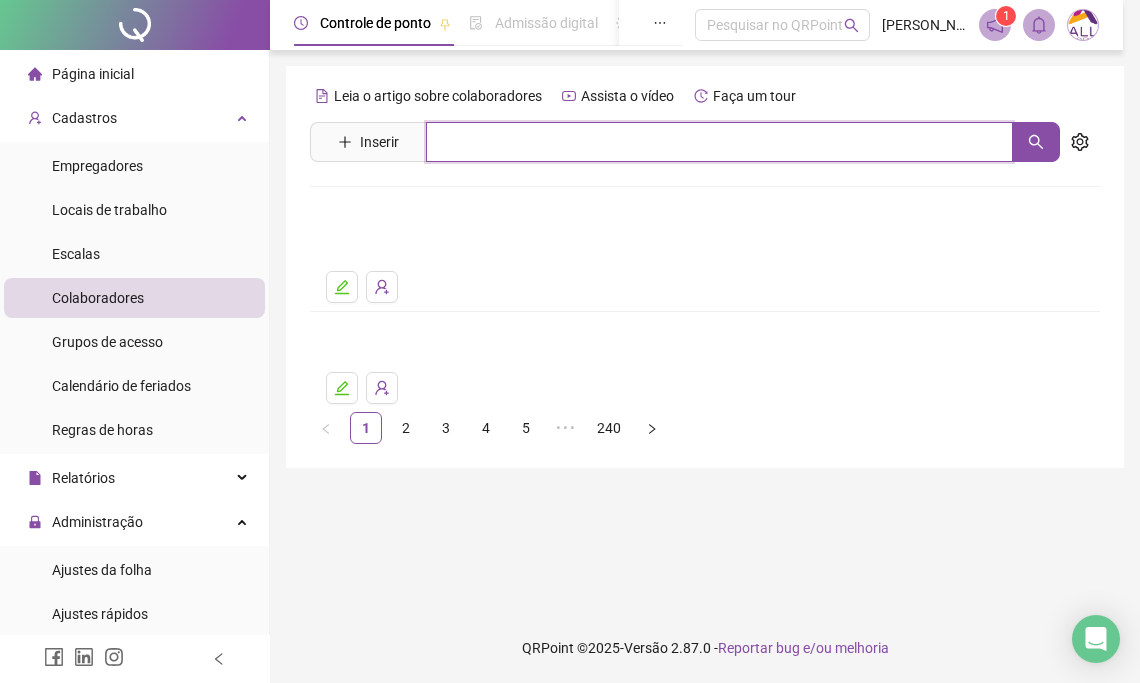 click at bounding box center (719, 142) 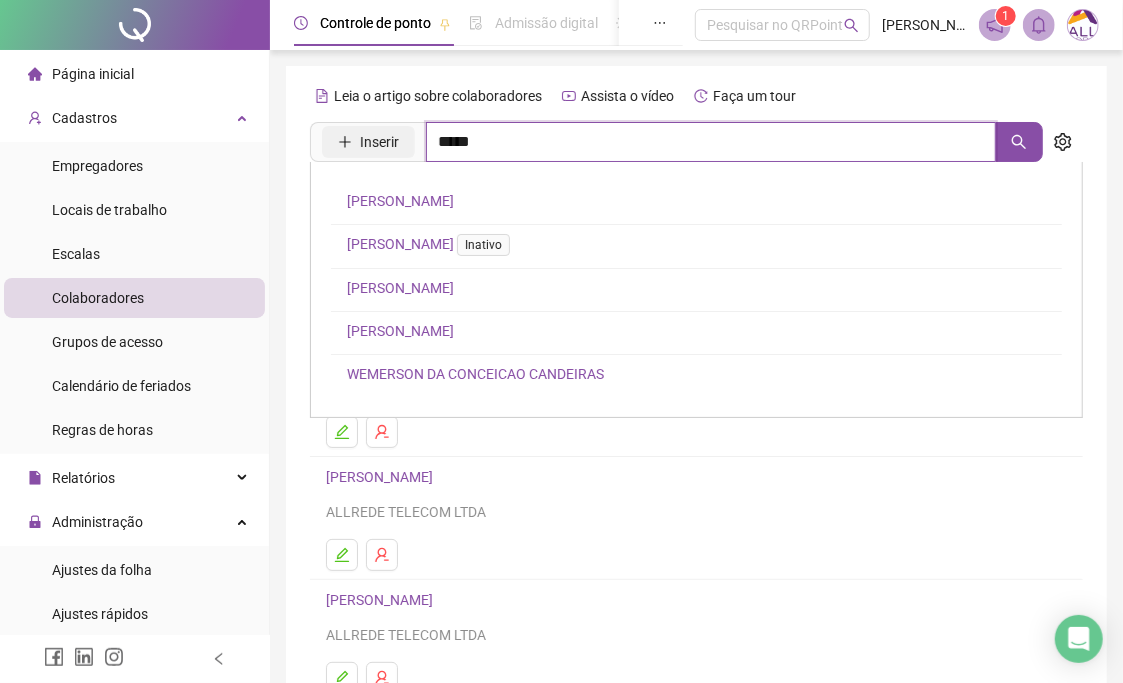 drag, startPoint x: 535, startPoint y: 132, endPoint x: 396, endPoint y: 150, distance: 140.16063 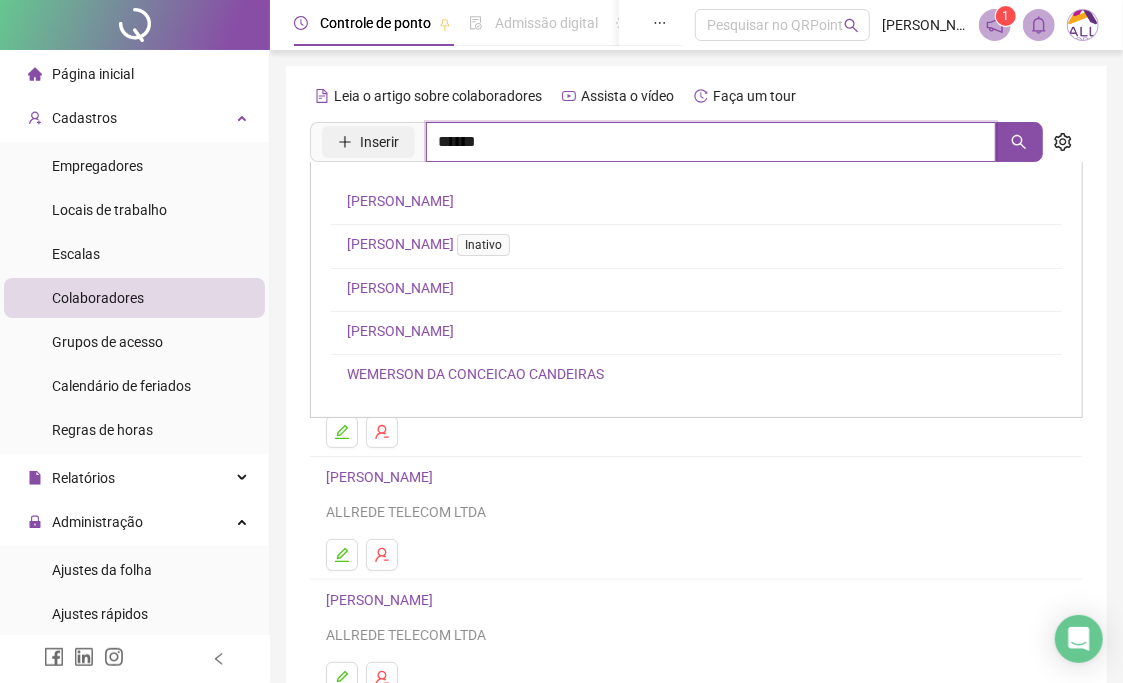 type on "******" 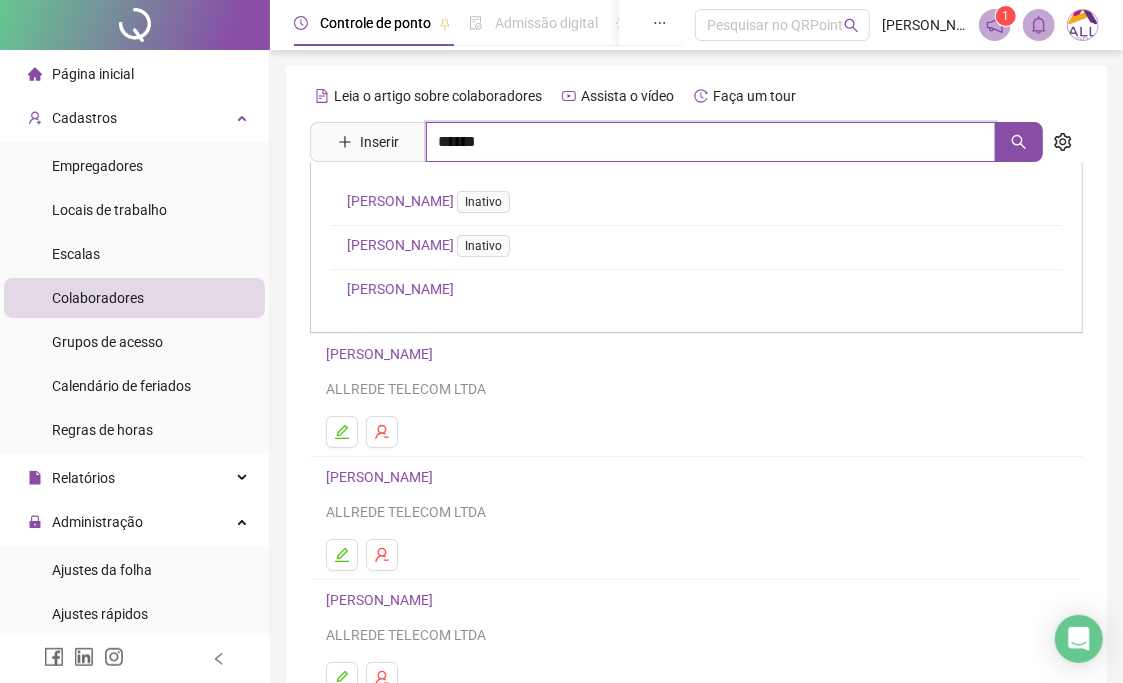 click on "******" at bounding box center (711, 142) 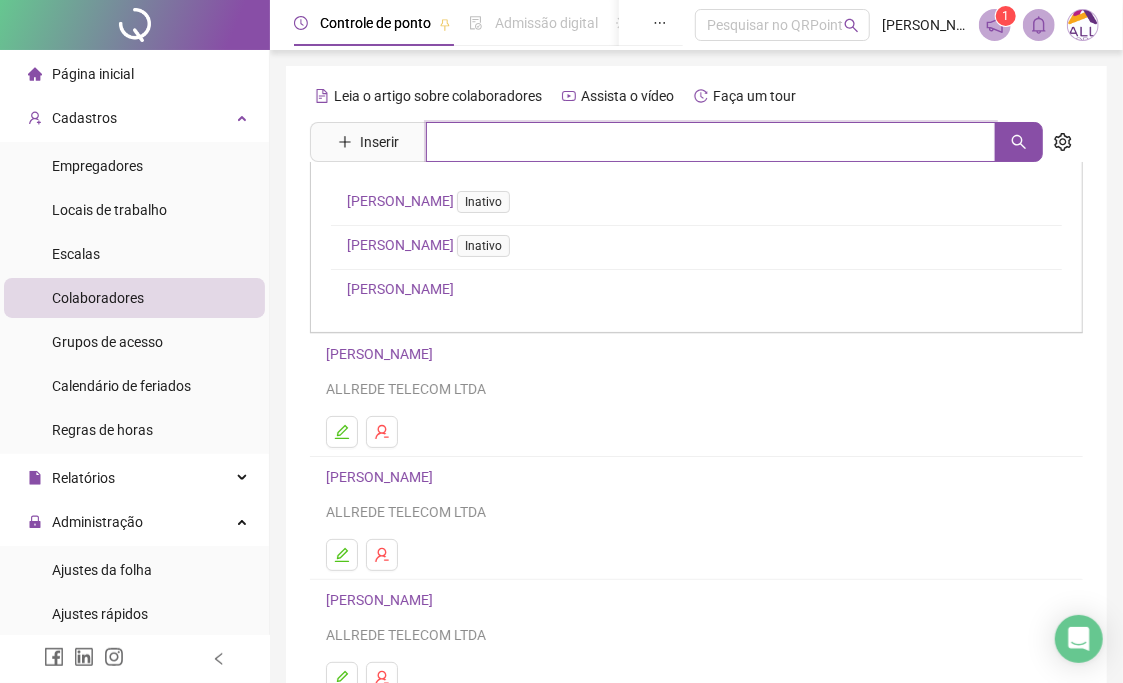 click at bounding box center [711, 142] 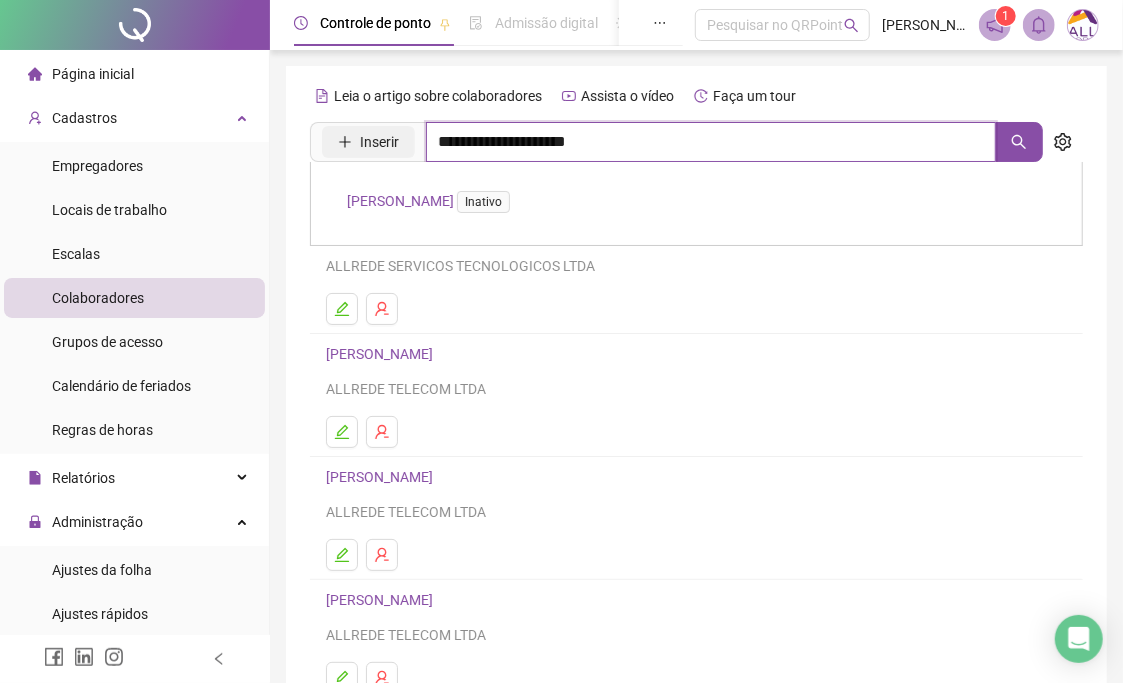 drag, startPoint x: 645, startPoint y: 141, endPoint x: 324, endPoint y: 142, distance: 321.00156 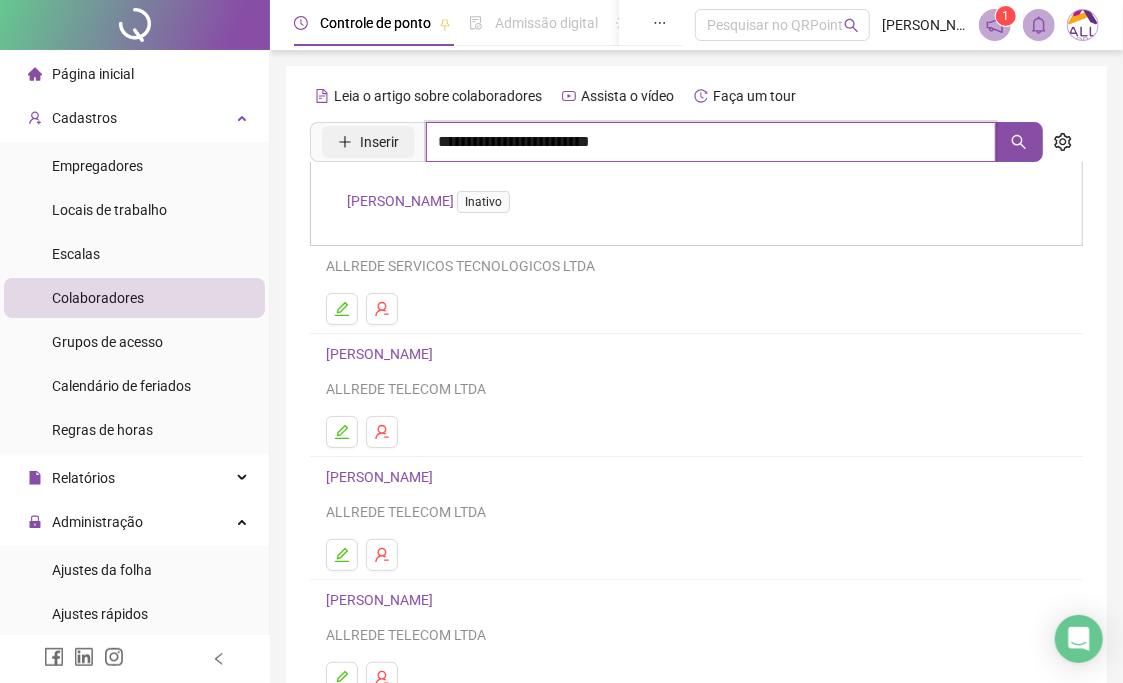 type on "**********" 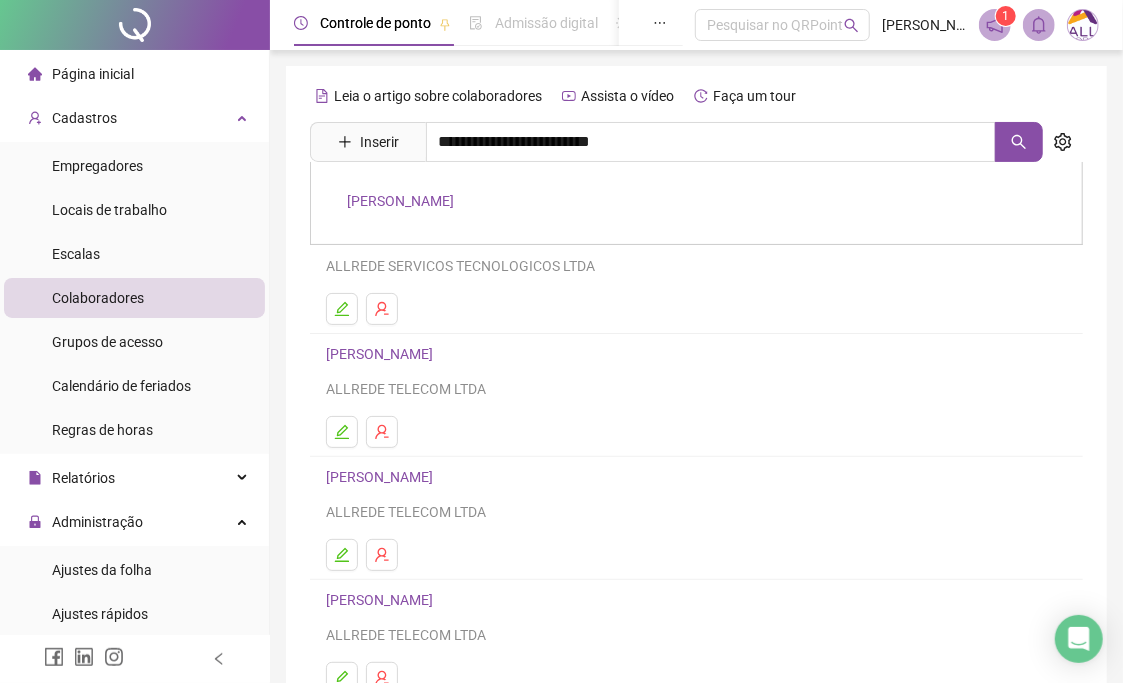 click on "[PERSON_NAME]" at bounding box center (400, 201) 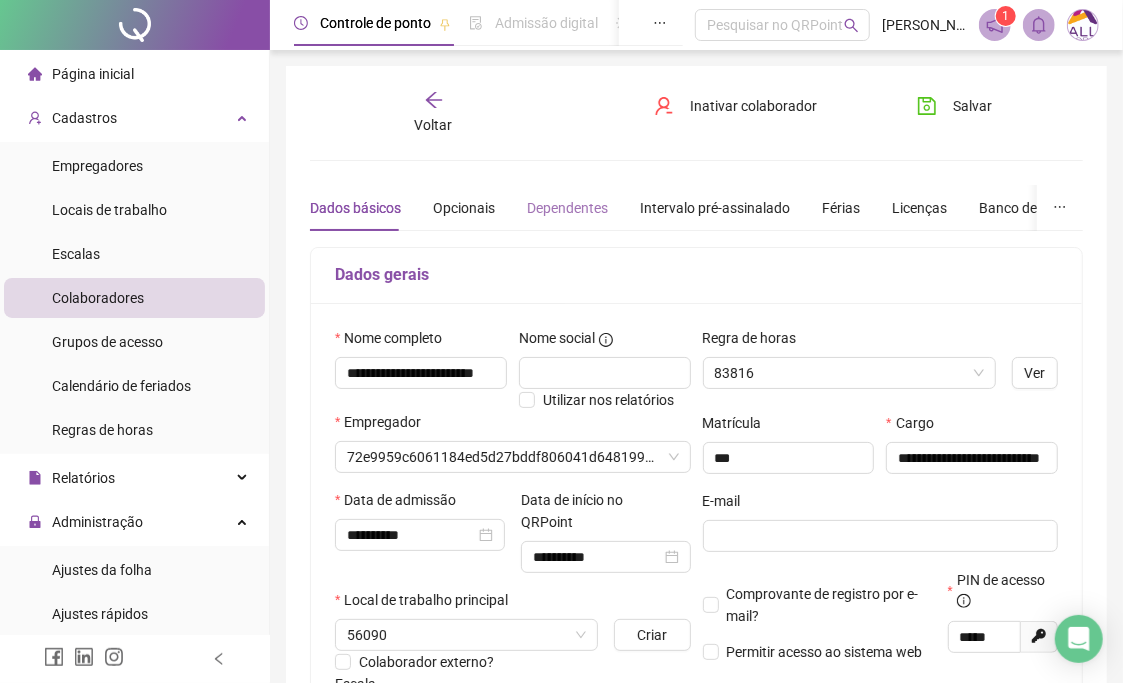 type on "**********" 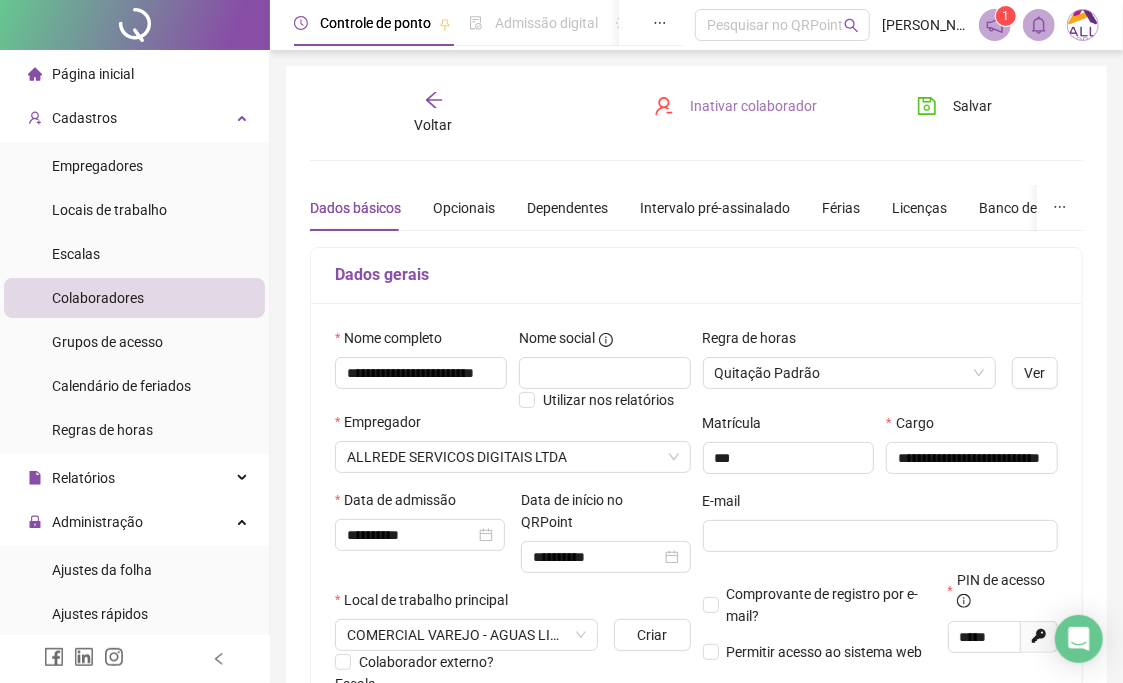 click on "Inativar colaborador" at bounding box center [753, 106] 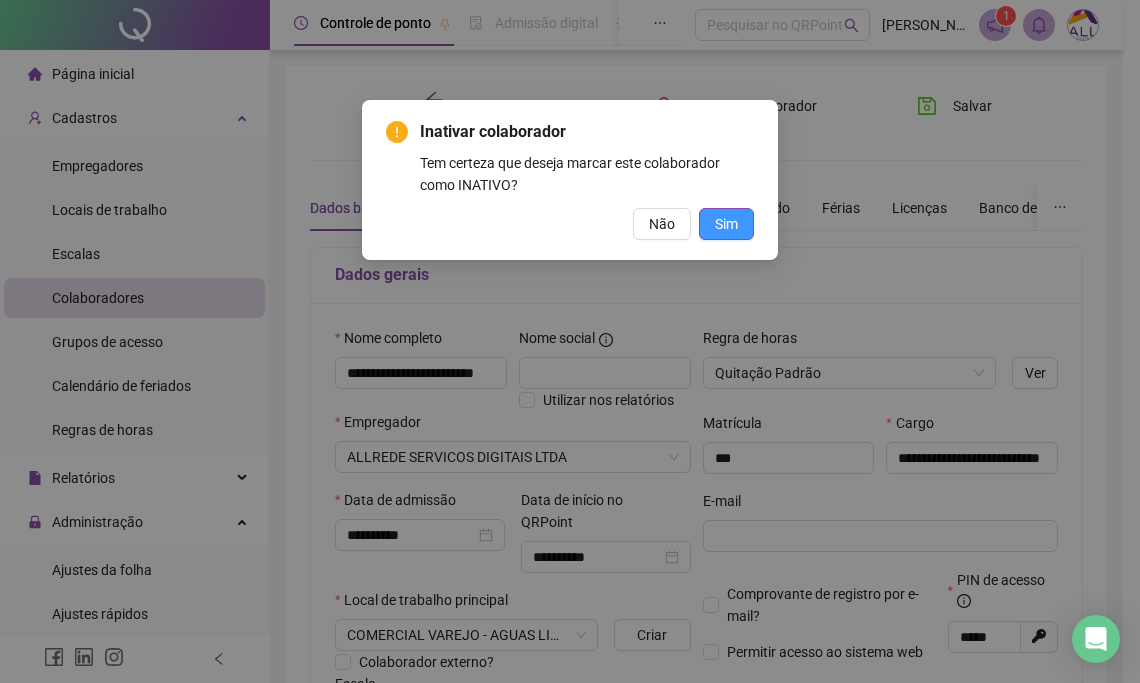 click on "Sim" at bounding box center [726, 224] 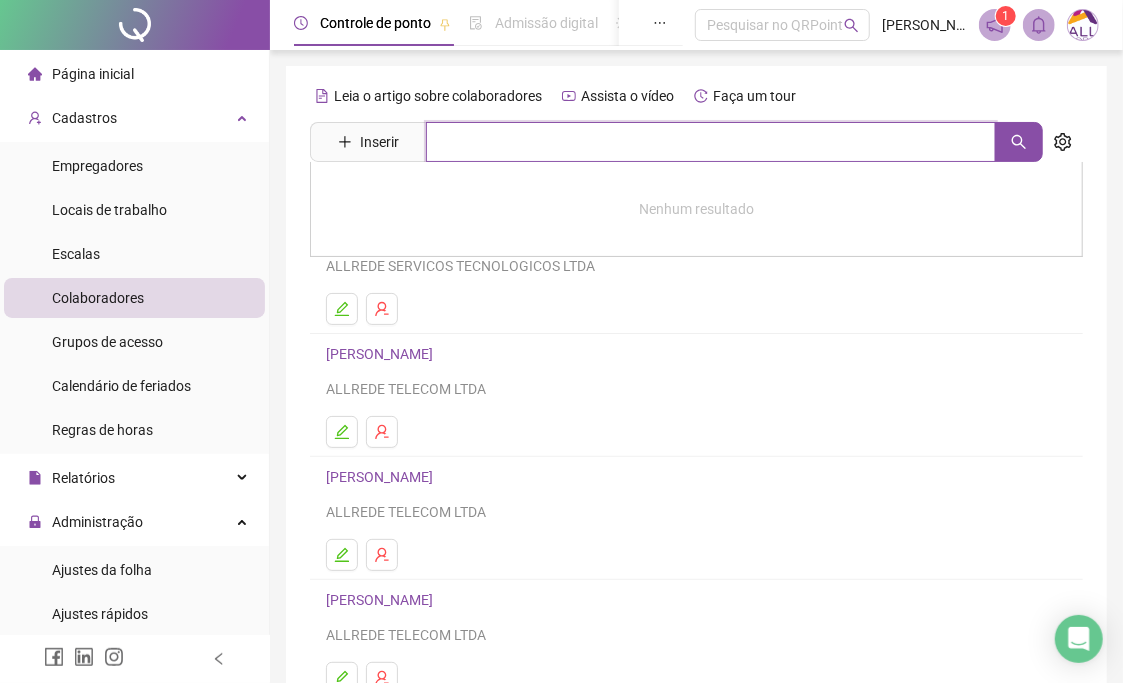 click at bounding box center (711, 142) 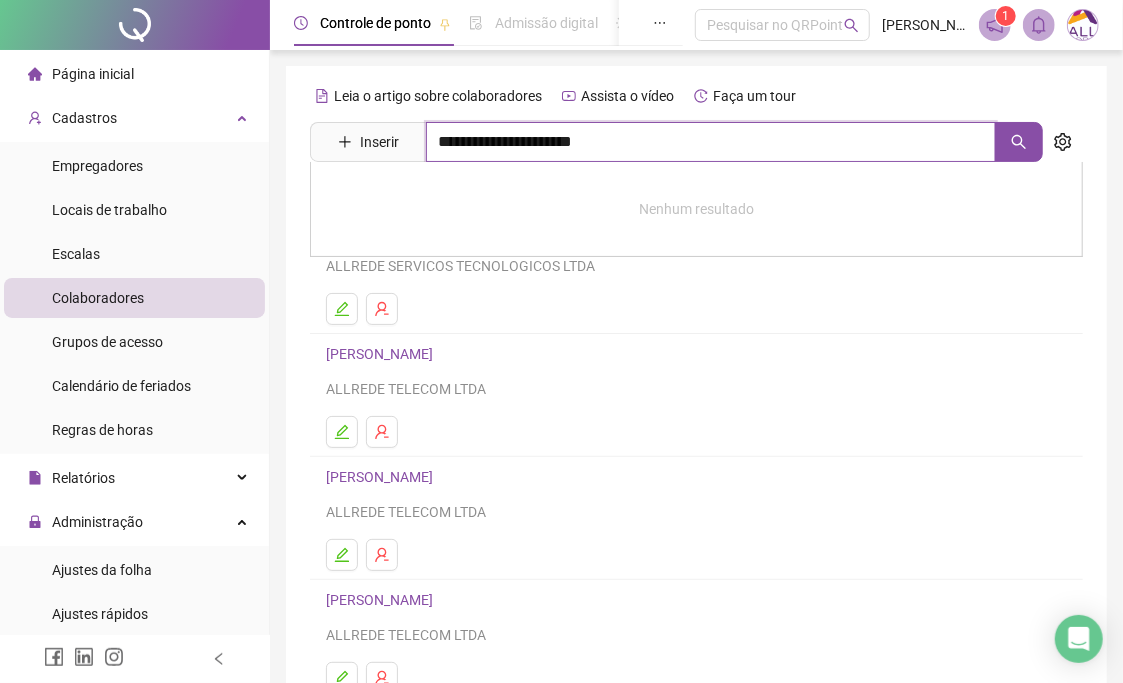 type on "**********" 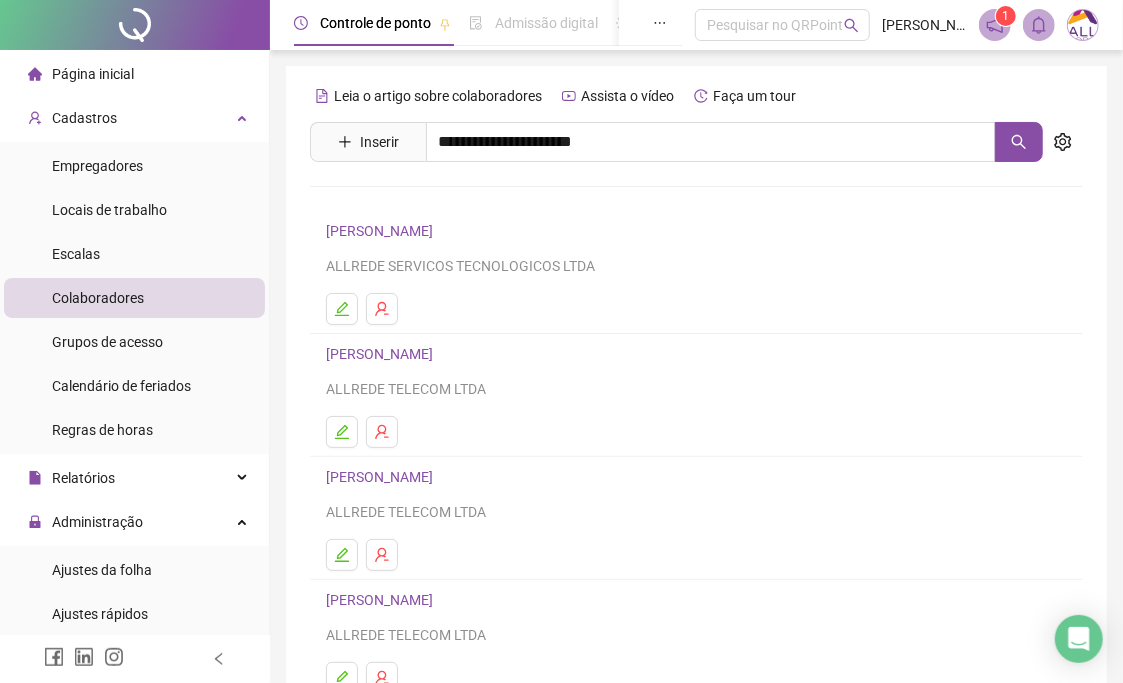 click on "[PERSON_NAME]" at bounding box center [400, 201] 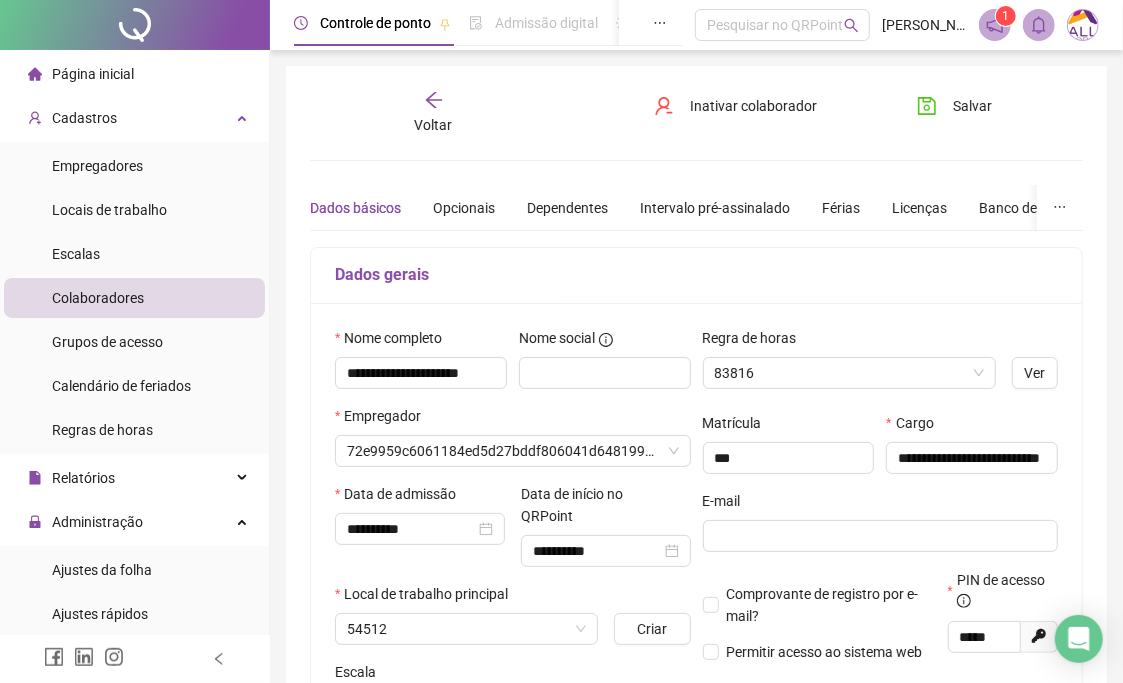 type on "**********" 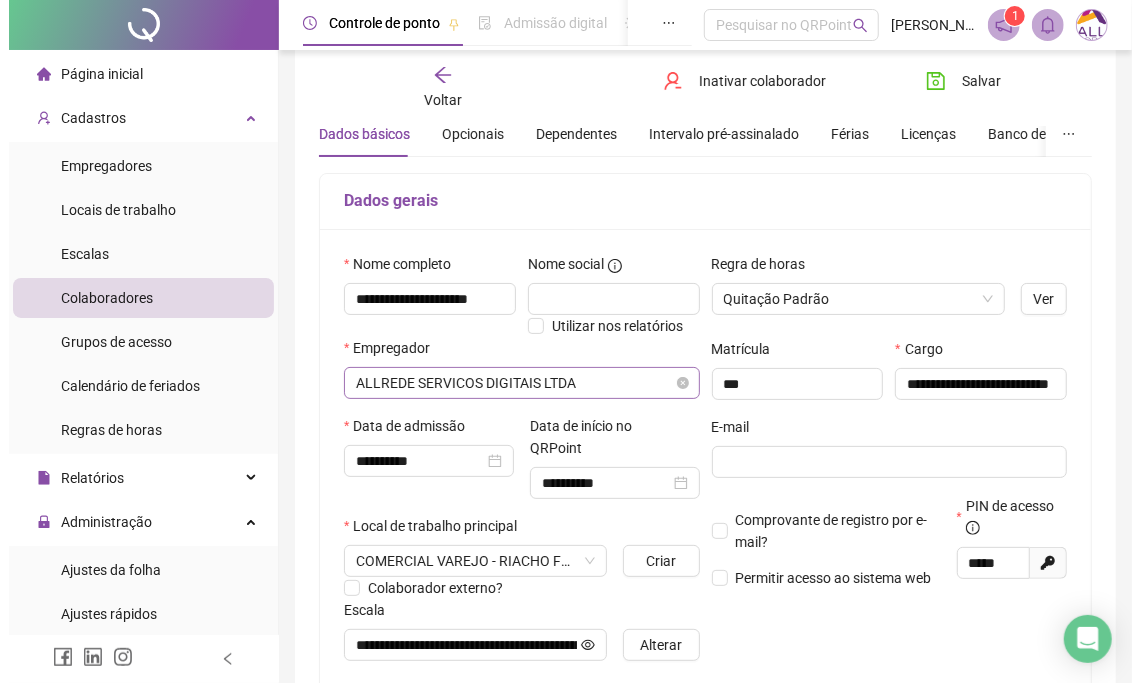 scroll, scrollTop: 111, scrollLeft: 0, axis: vertical 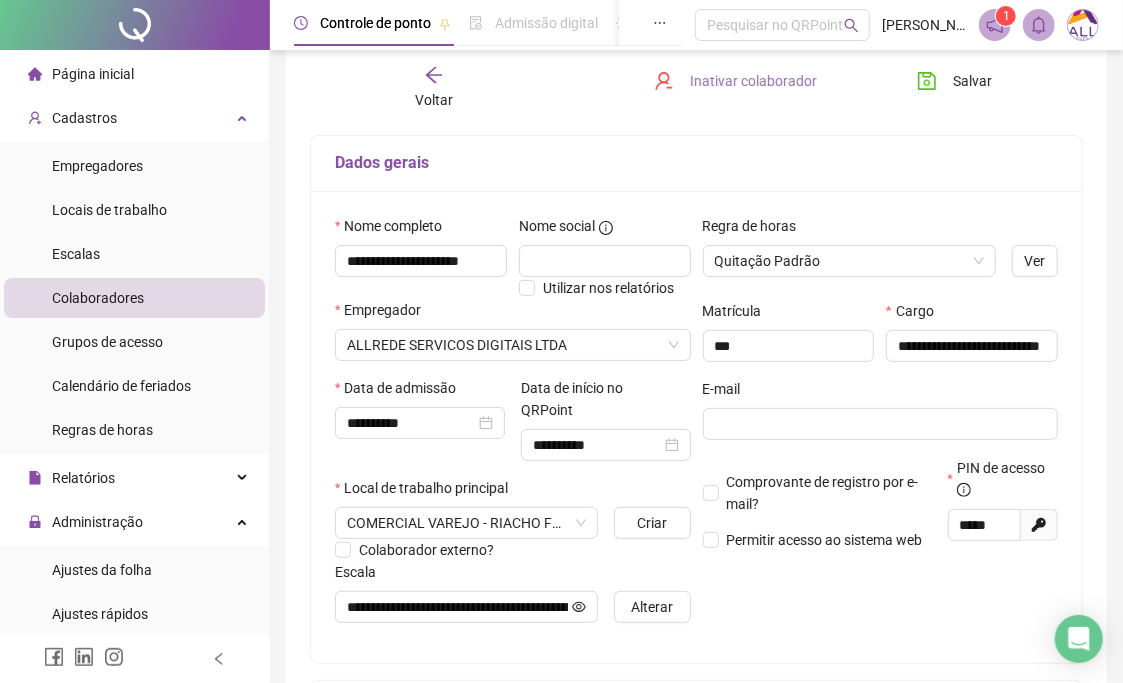 click on "Inativar colaborador" at bounding box center [735, 81] 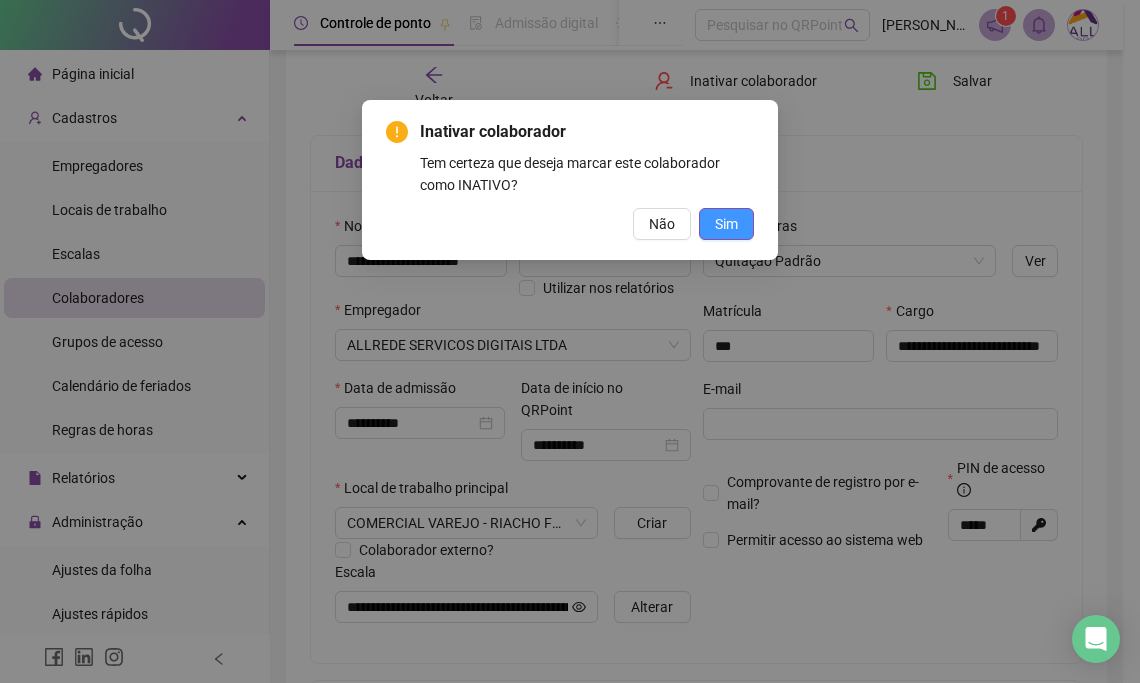 click on "Sim" at bounding box center [726, 224] 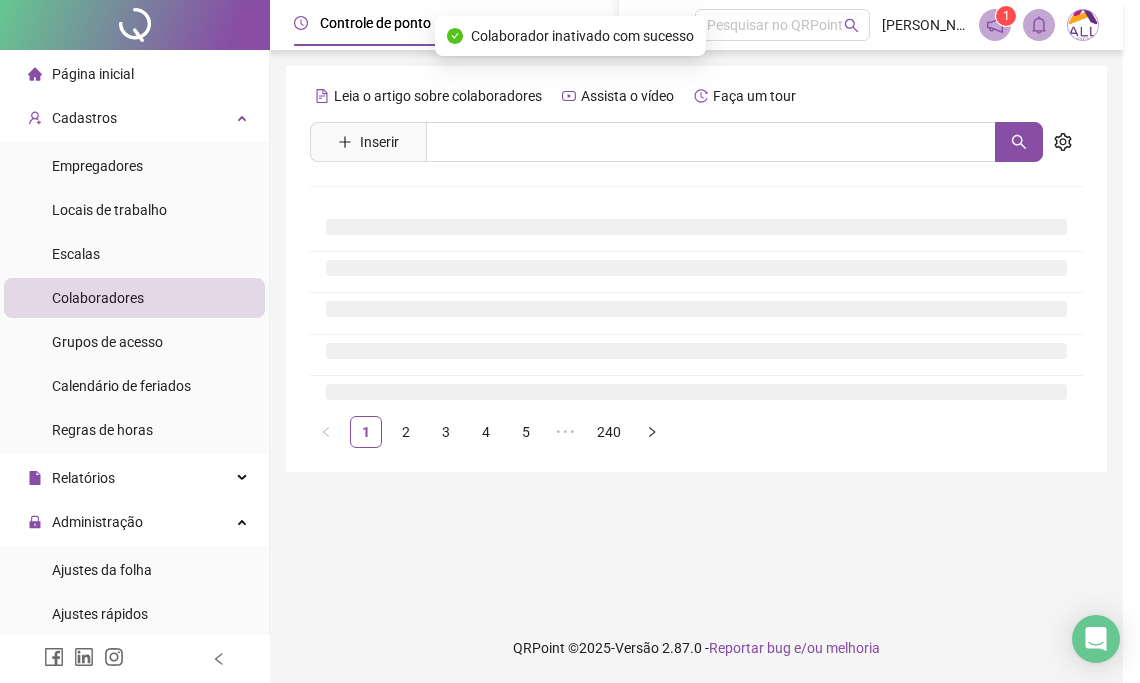 scroll, scrollTop: 0, scrollLeft: 0, axis: both 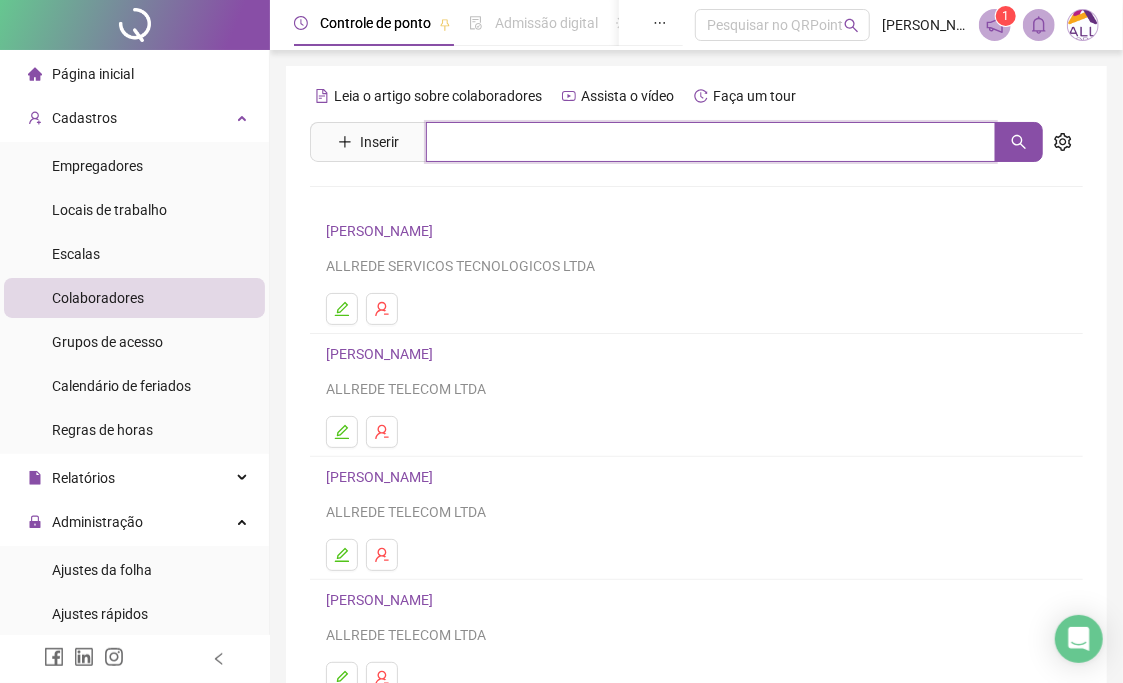 click at bounding box center [711, 142] 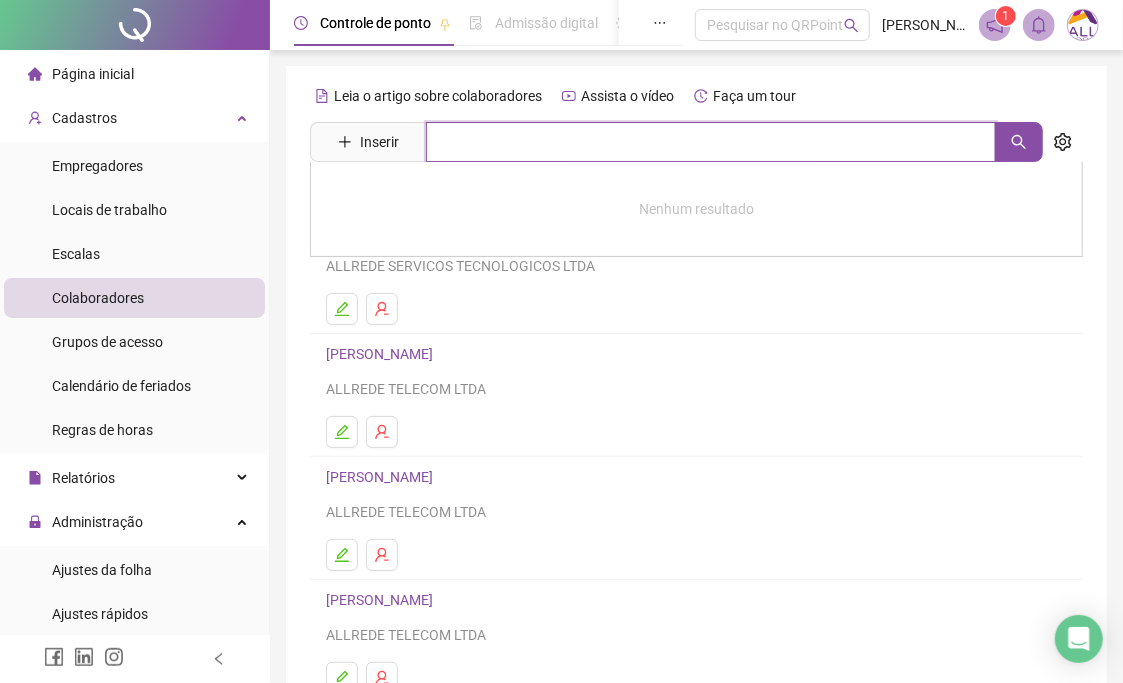 paste on "**********" 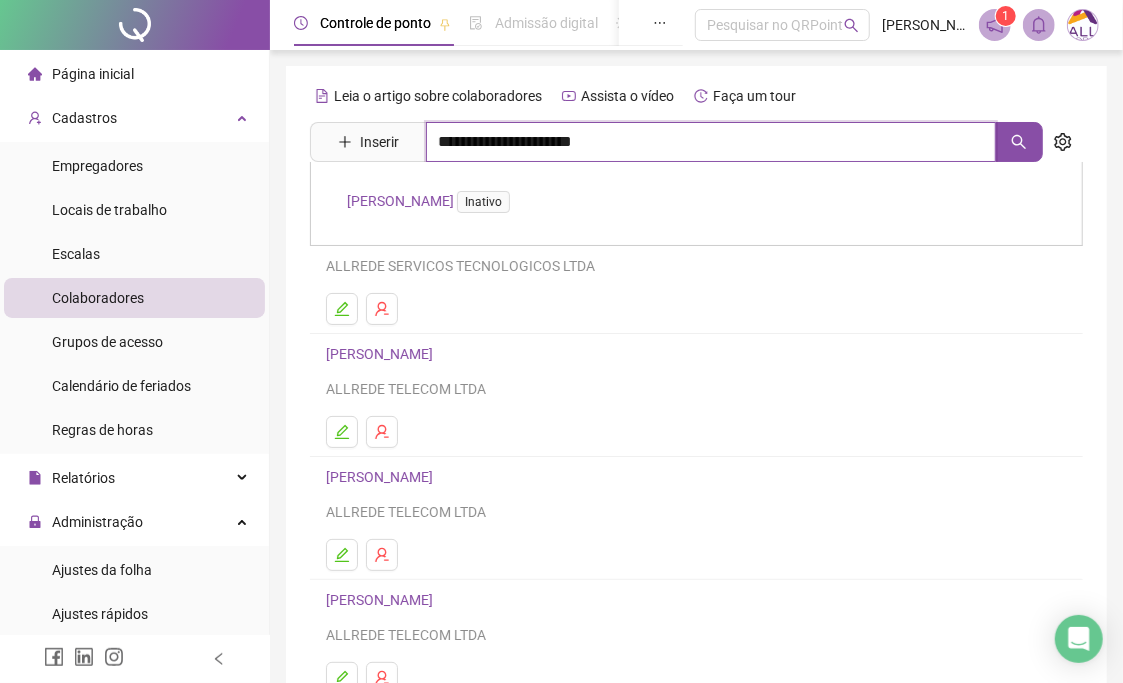 drag, startPoint x: 640, startPoint y: 137, endPoint x: 420, endPoint y: 132, distance: 220.05681 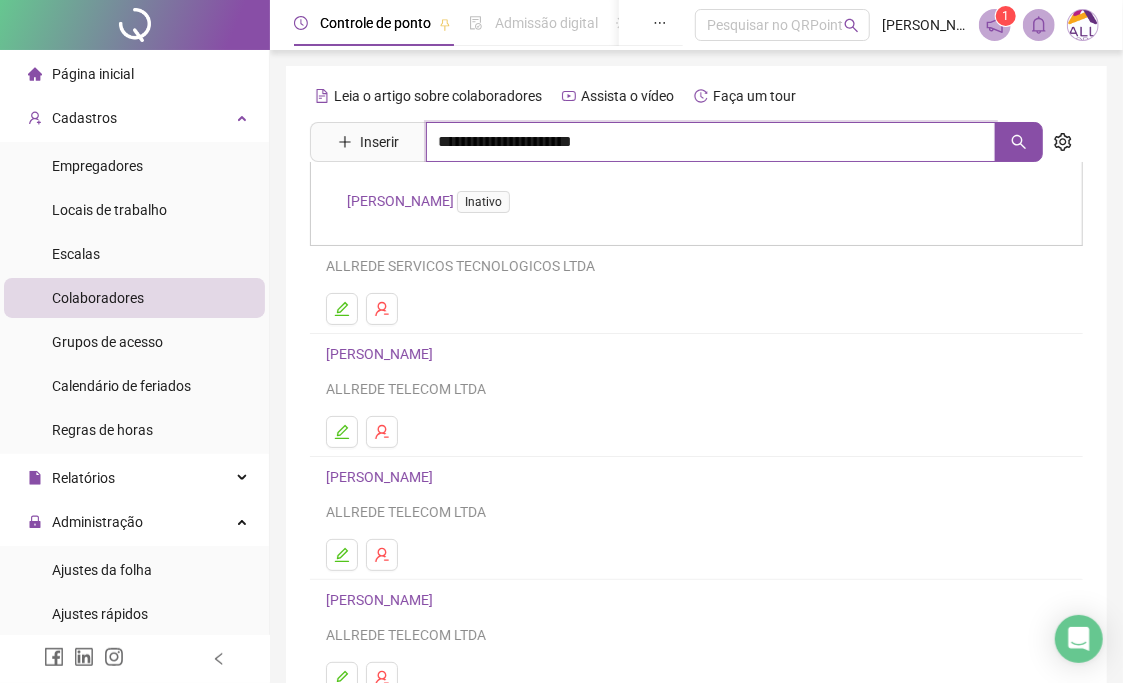 paste on "******" 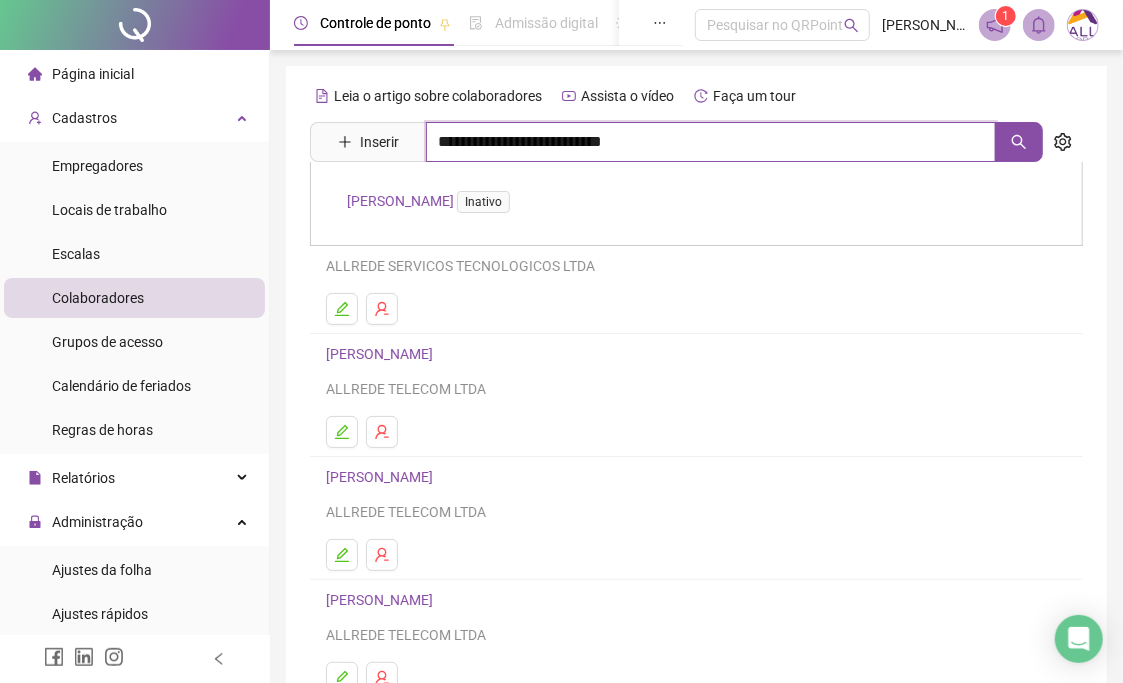 type on "**********" 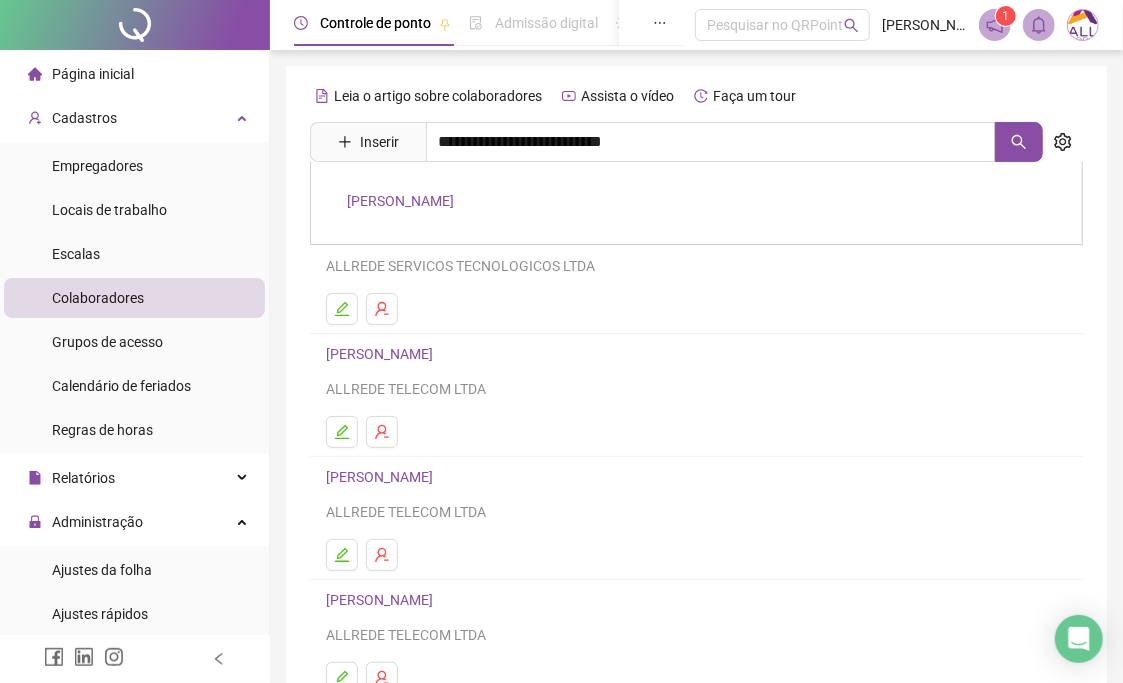 click on "[PERSON_NAME]" at bounding box center [400, 201] 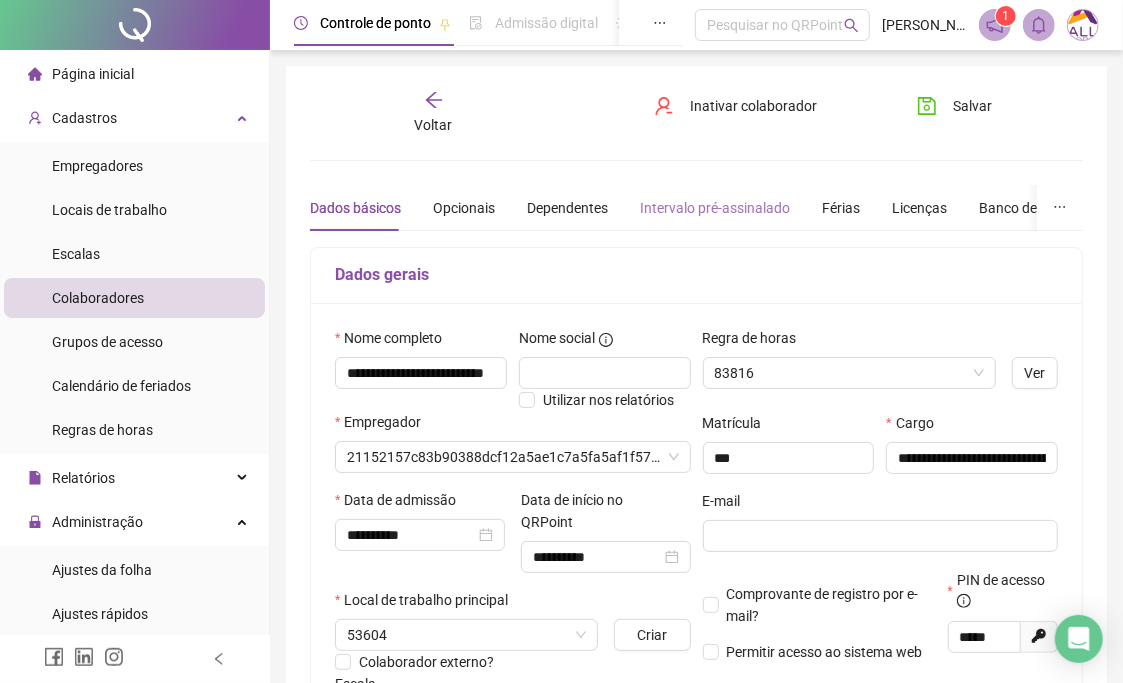 type on "**********" 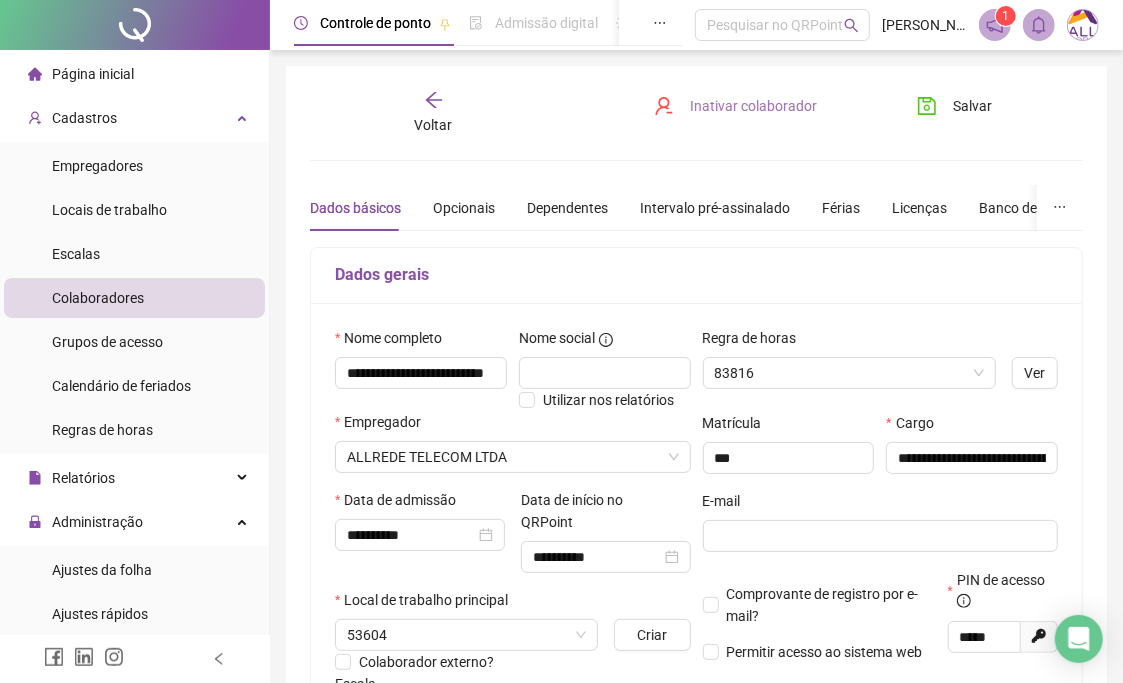 click on "Inativar colaborador" at bounding box center [735, 106] 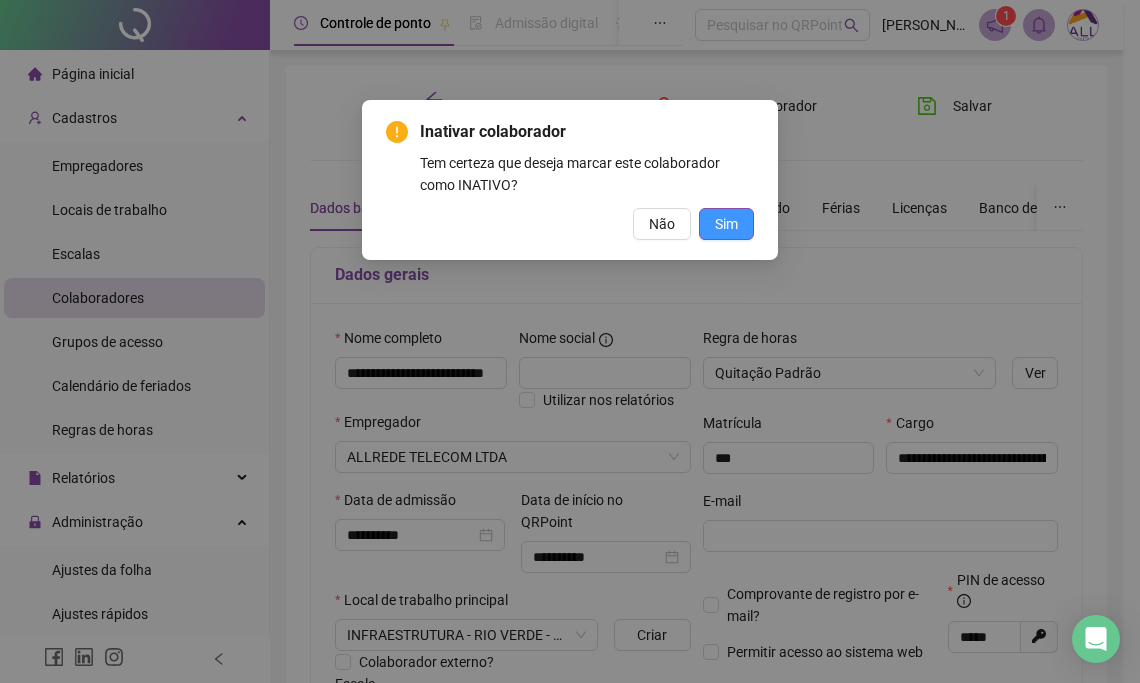 click on "Sim" at bounding box center [726, 224] 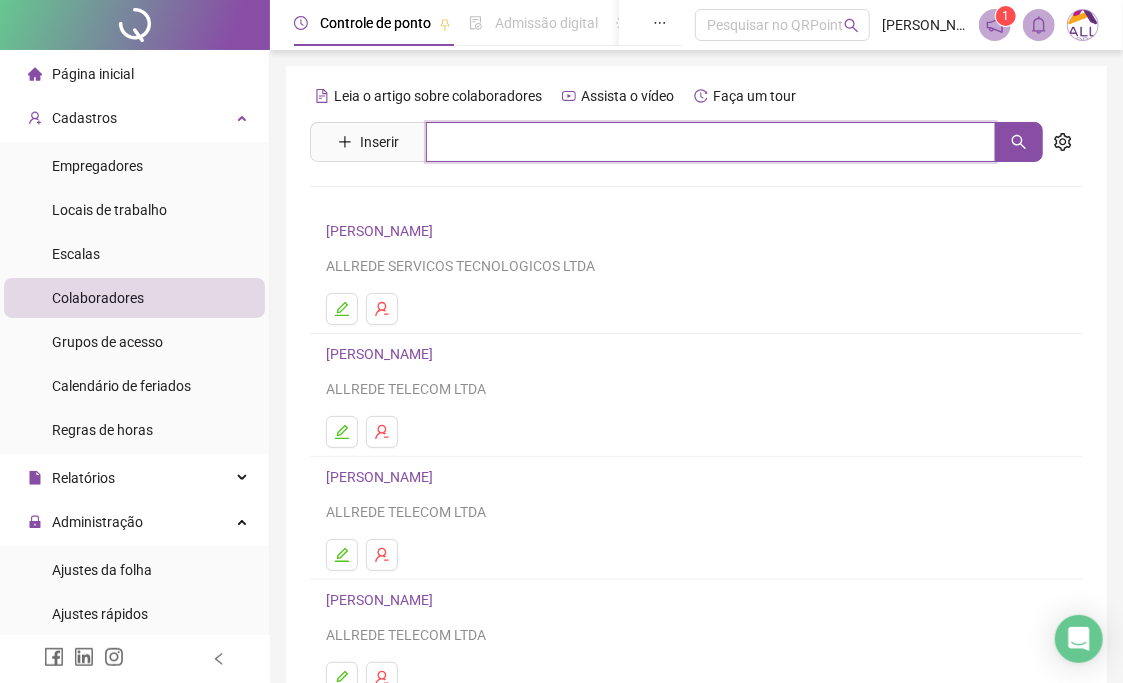 click at bounding box center [711, 142] 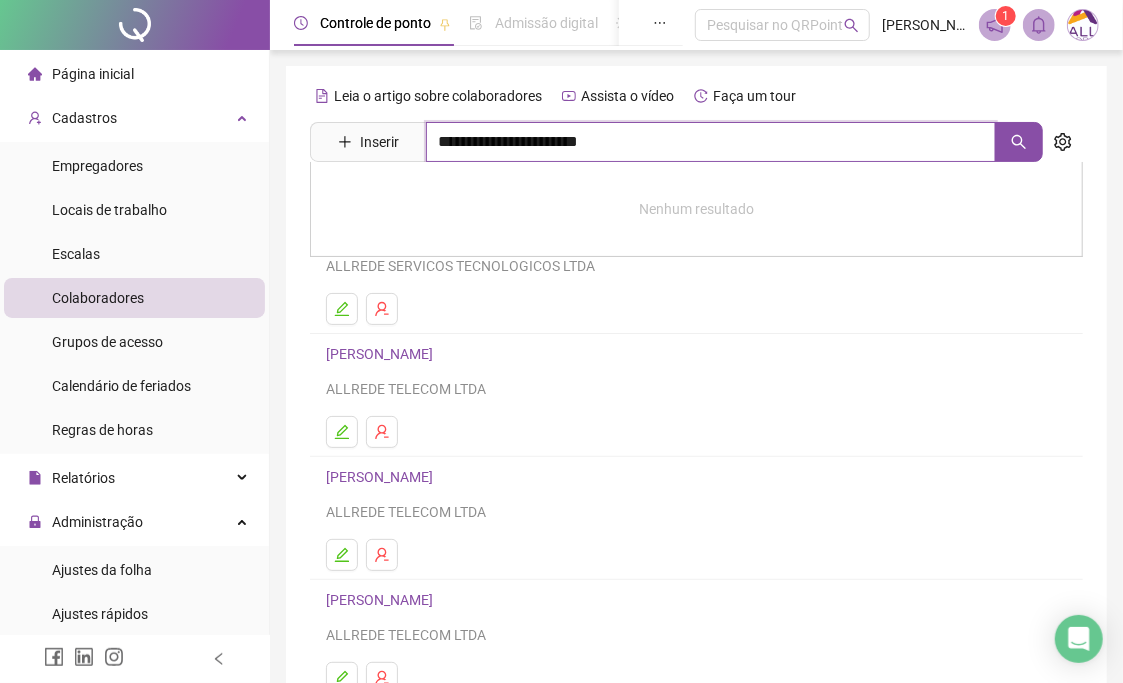 type on "**********" 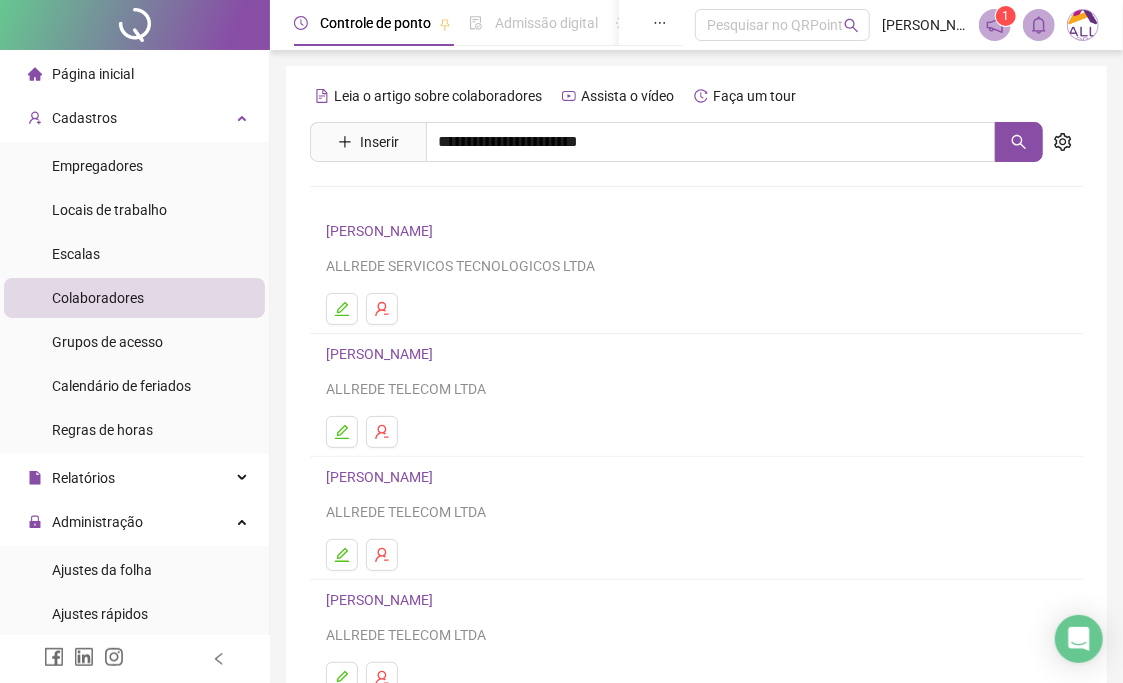 click on "[PERSON_NAME]" at bounding box center (400, 201) 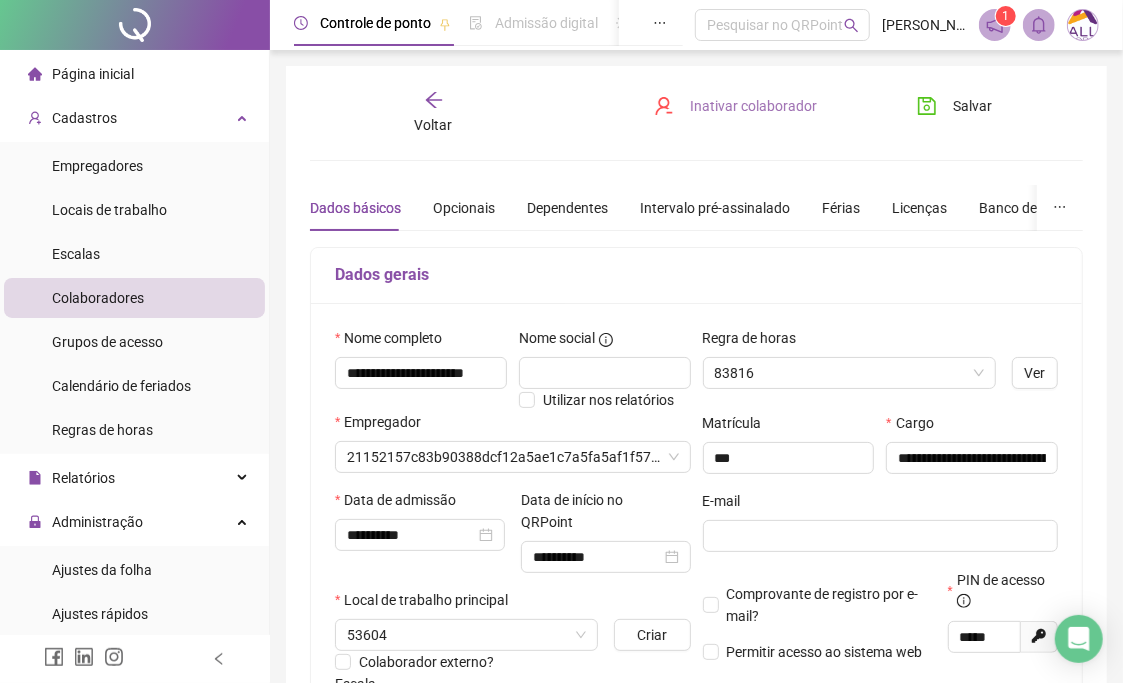 click on "Inativar colaborador" at bounding box center [753, 106] 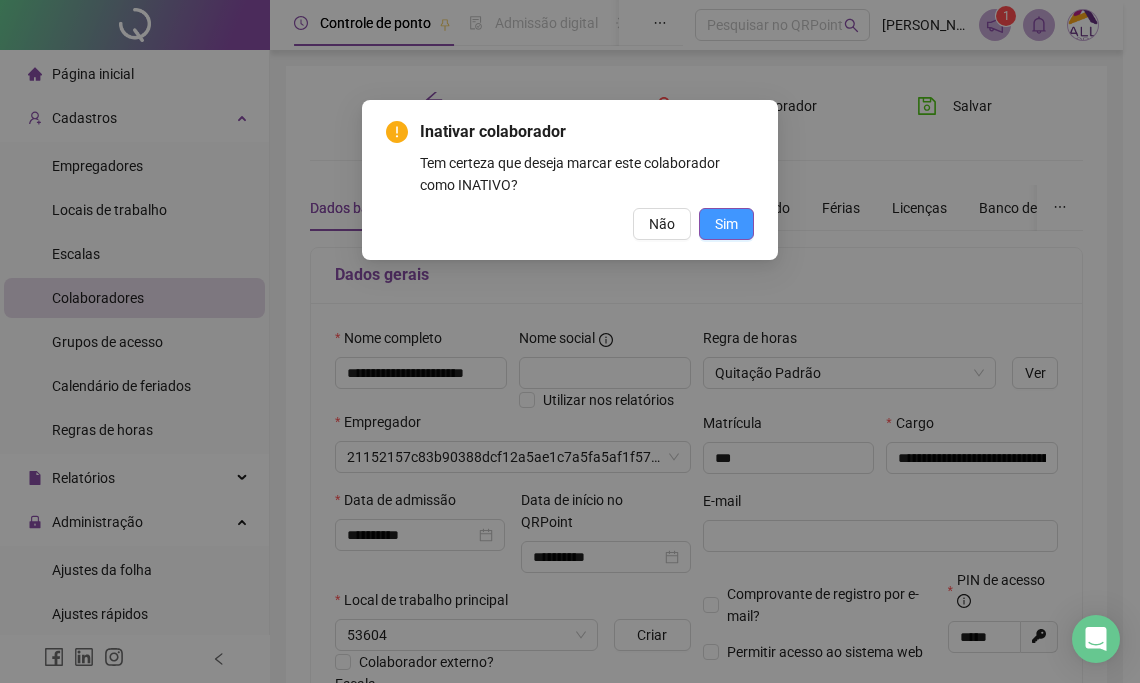 type on "**********" 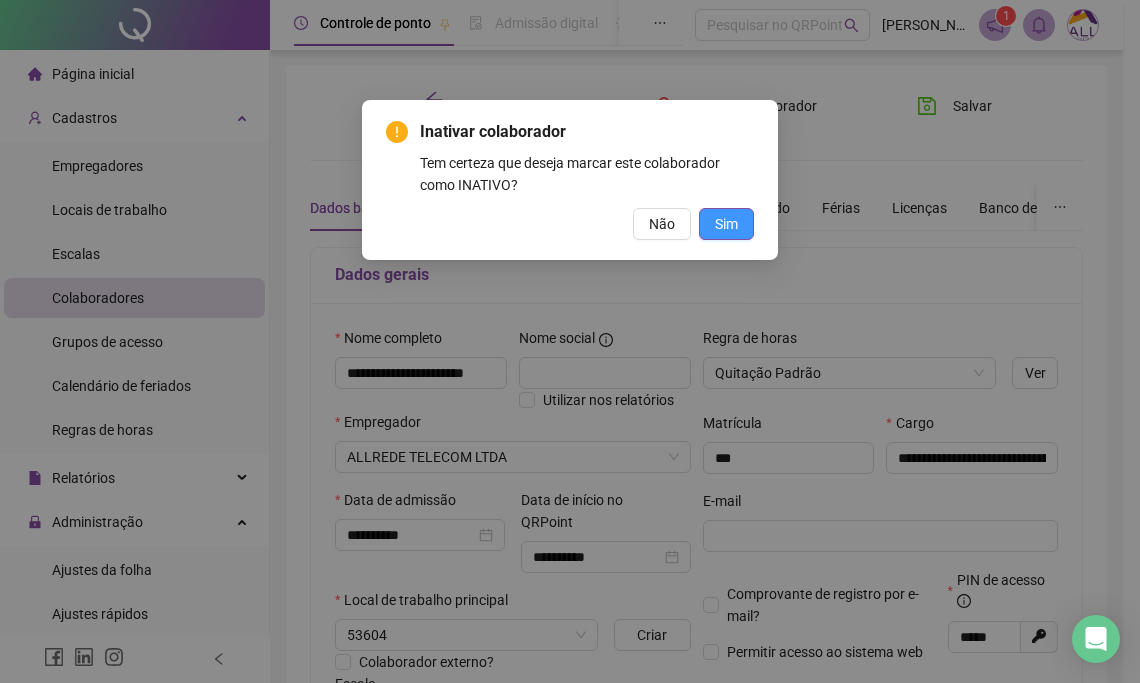 drag, startPoint x: 732, startPoint y: 223, endPoint x: 692, endPoint y: 227, distance: 40.1995 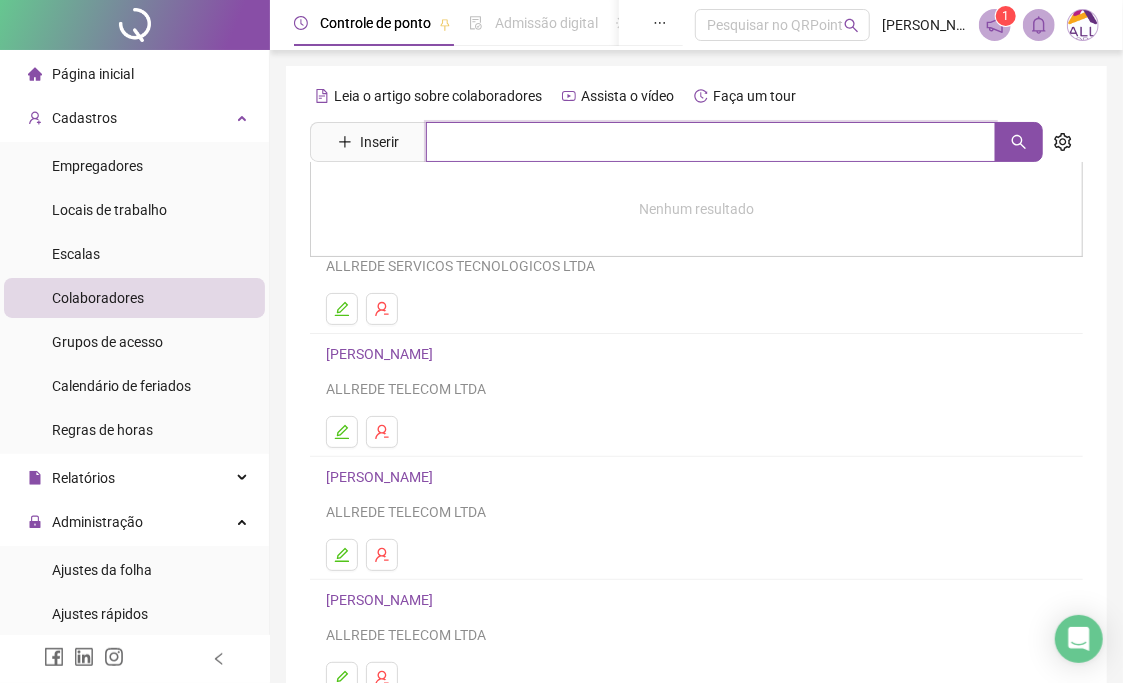 click at bounding box center (711, 142) 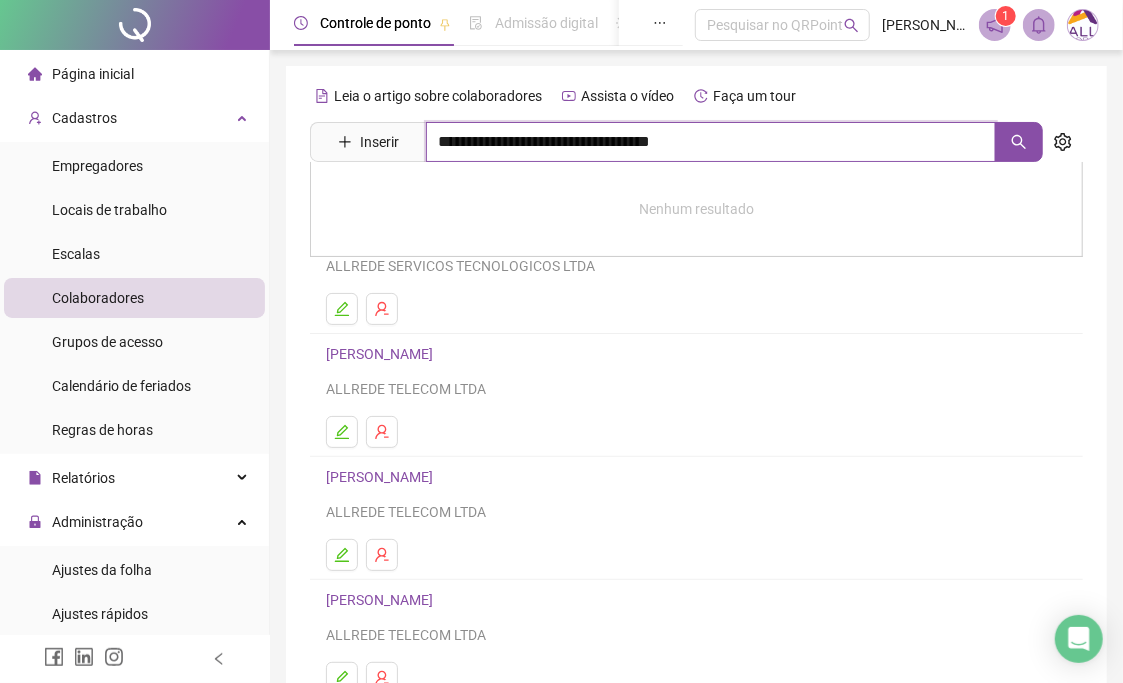 type on "**********" 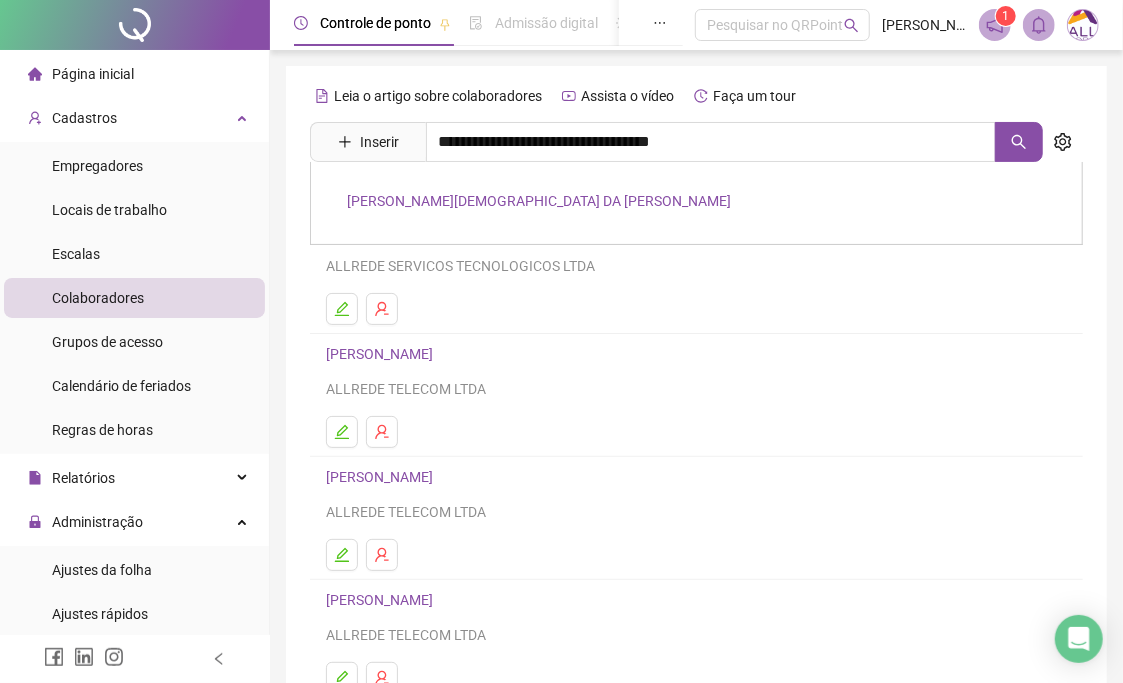 click on "[PERSON_NAME][DEMOGRAPHIC_DATA] DA [PERSON_NAME]" at bounding box center [539, 201] 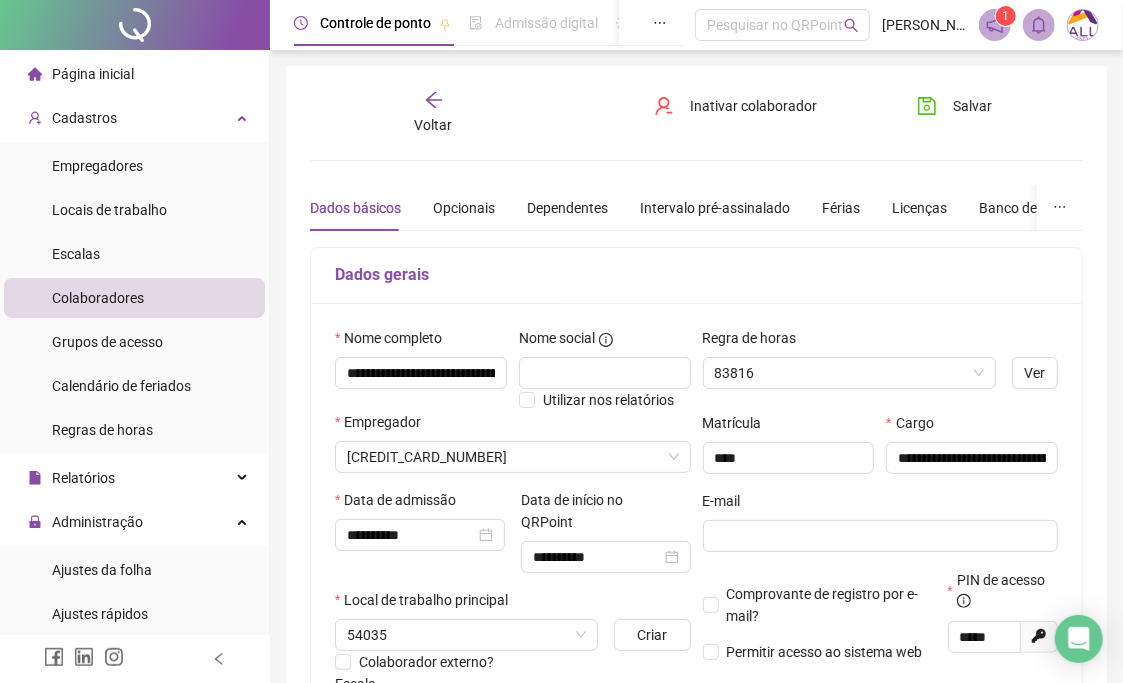 type on "**********" 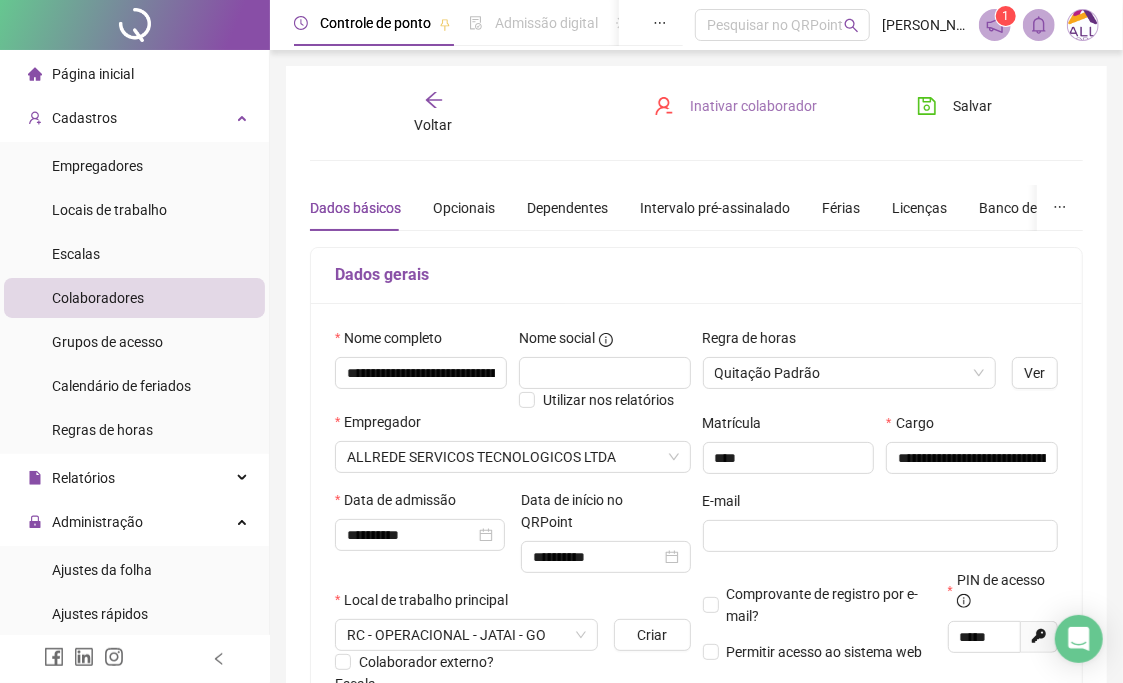 click on "Inativar colaborador" at bounding box center [753, 106] 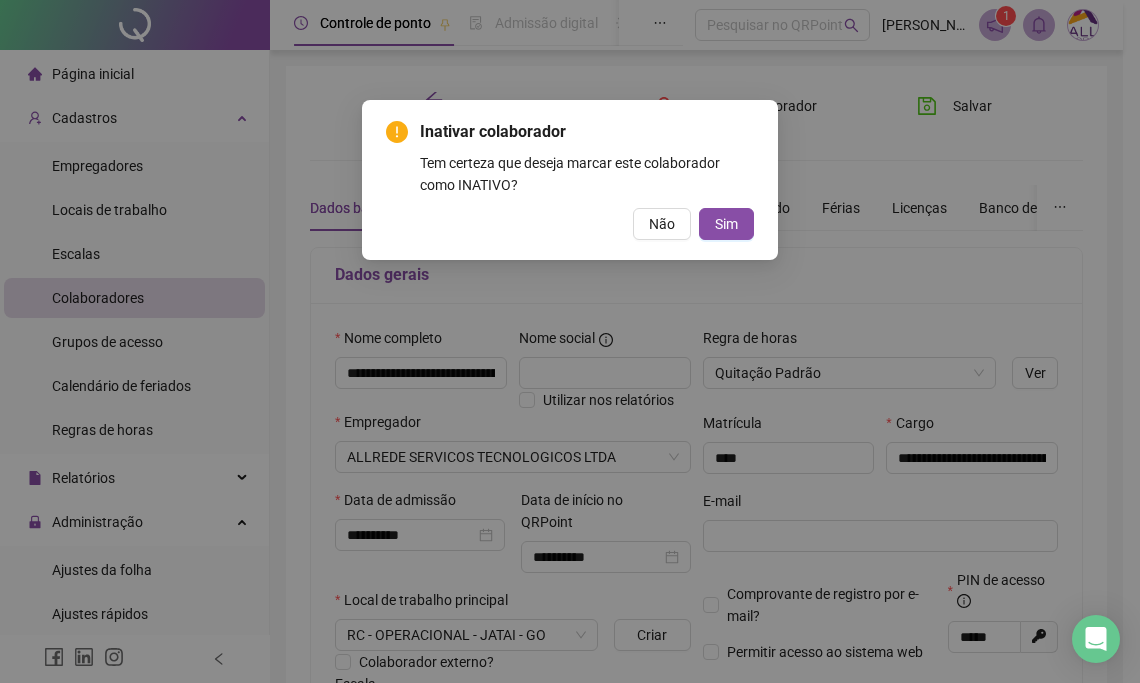 drag, startPoint x: 722, startPoint y: 224, endPoint x: 206, endPoint y: 228, distance: 516.0155 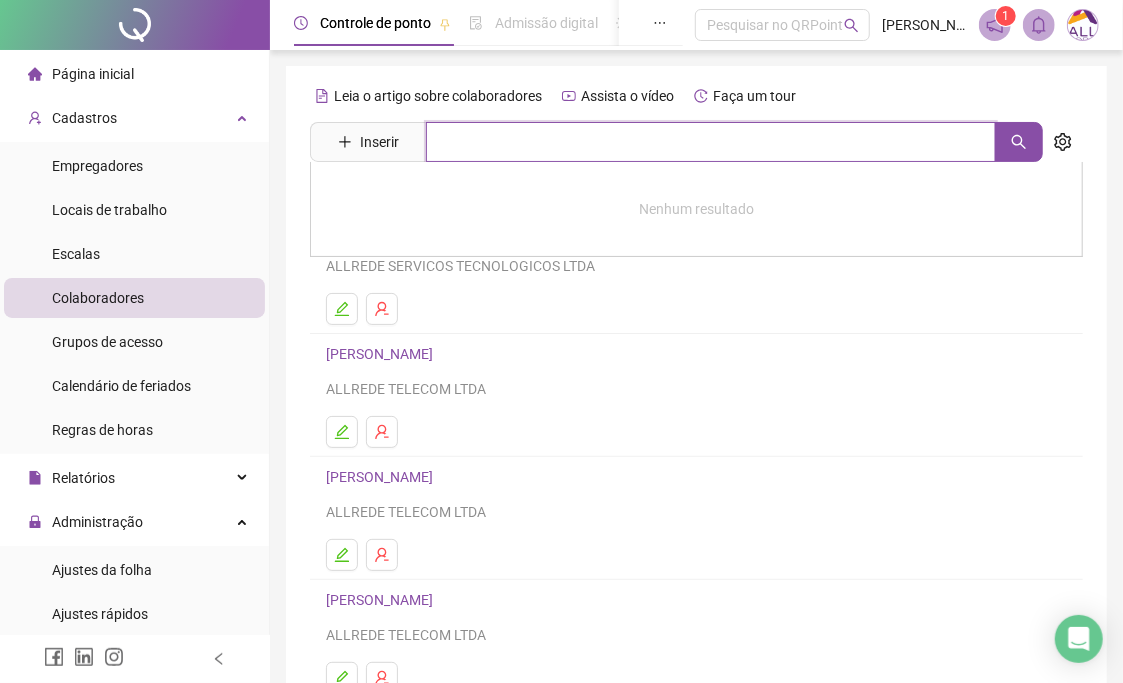 click at bounding box center [711, 142] 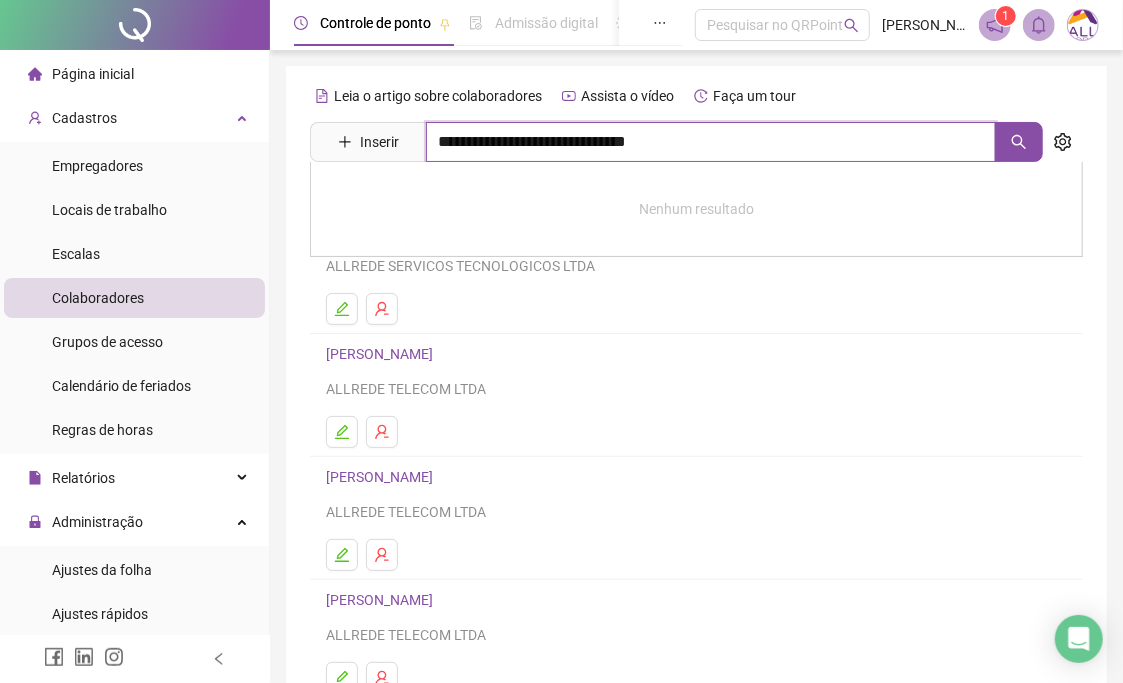 type on "**********" 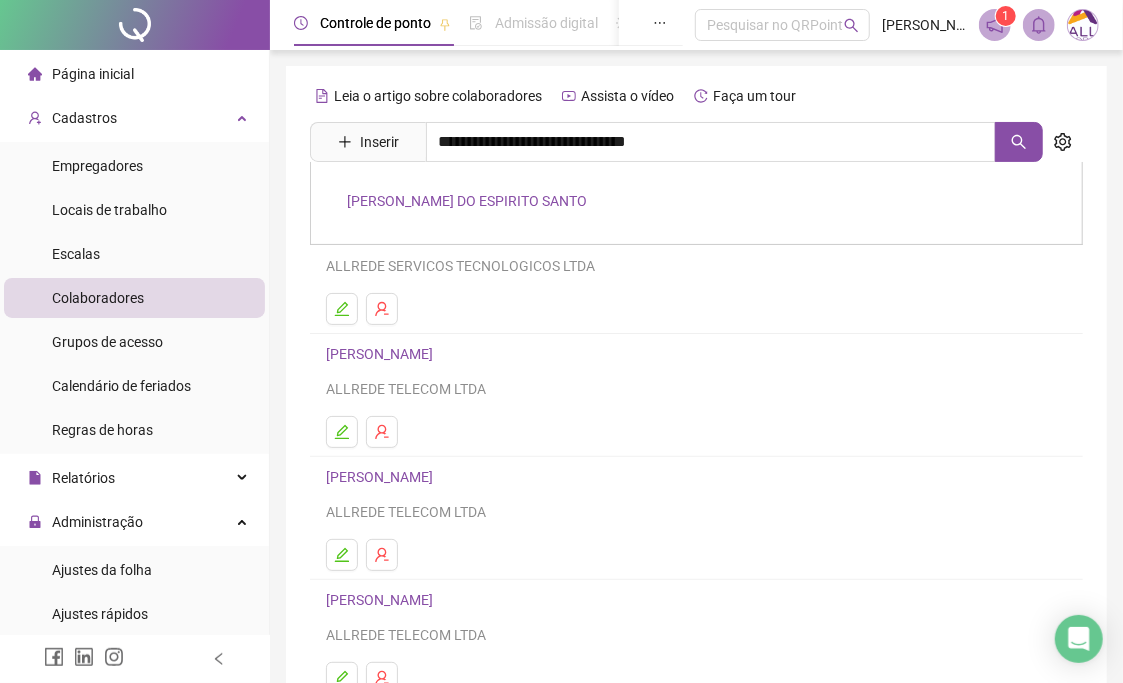 click on "[PERSON_NAME] DO ESPIRITO SANTO" at bounding box center [467, 201] 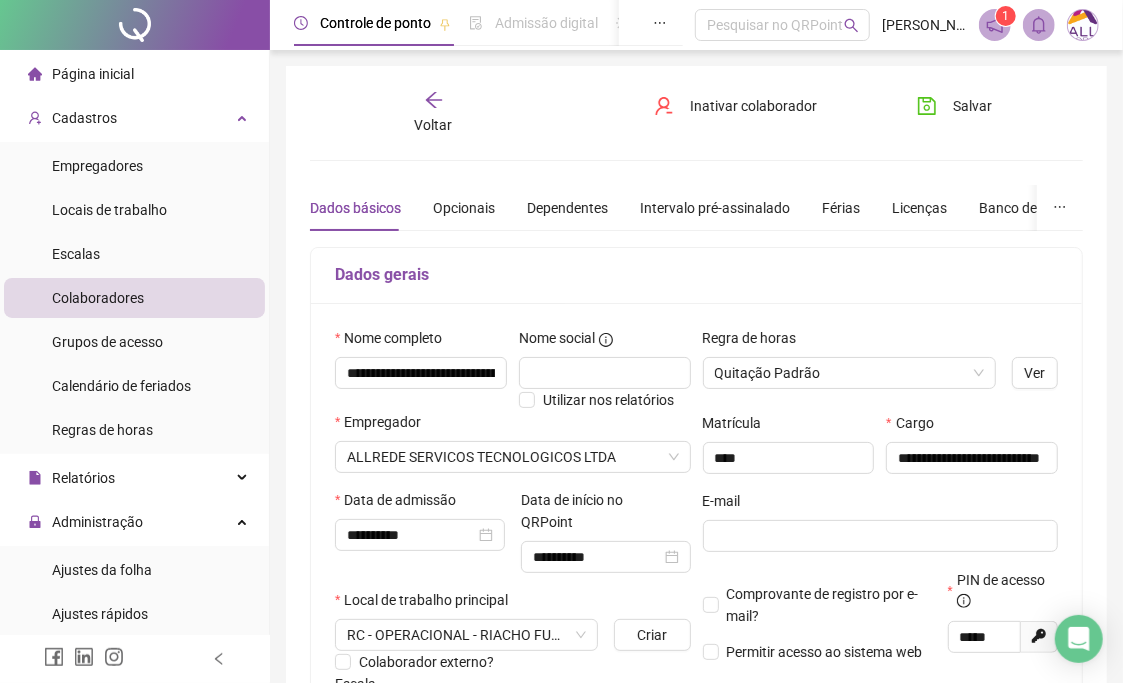 type on "**********" 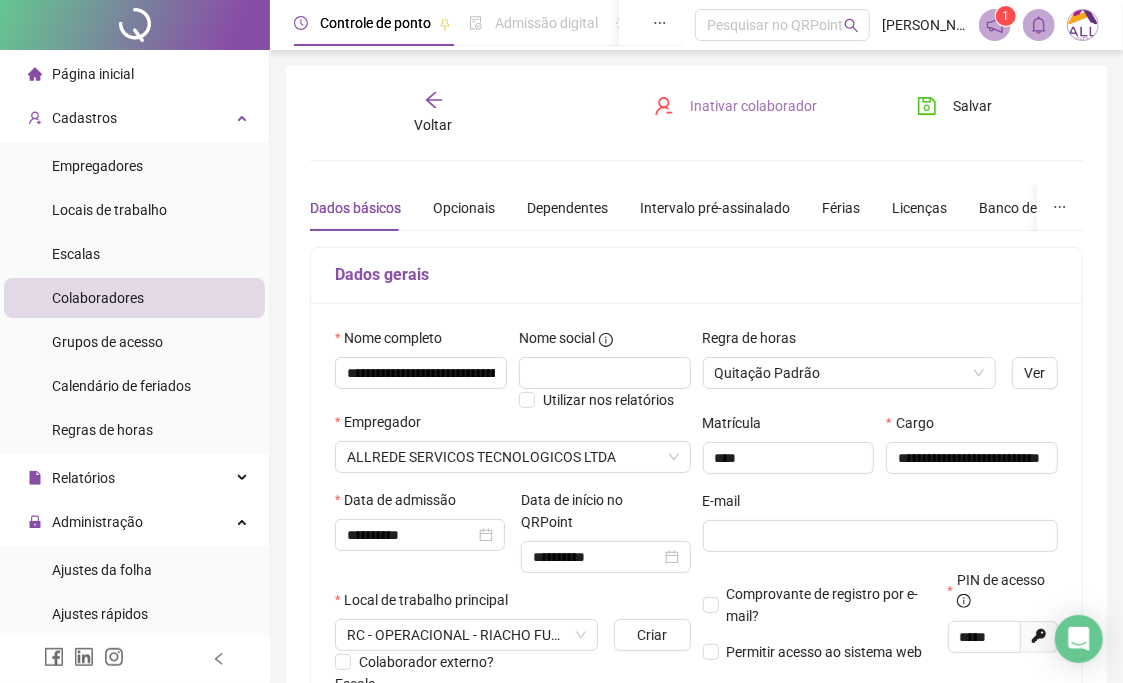 click on "Inativar colaborador" at bounding box center (753, 106) 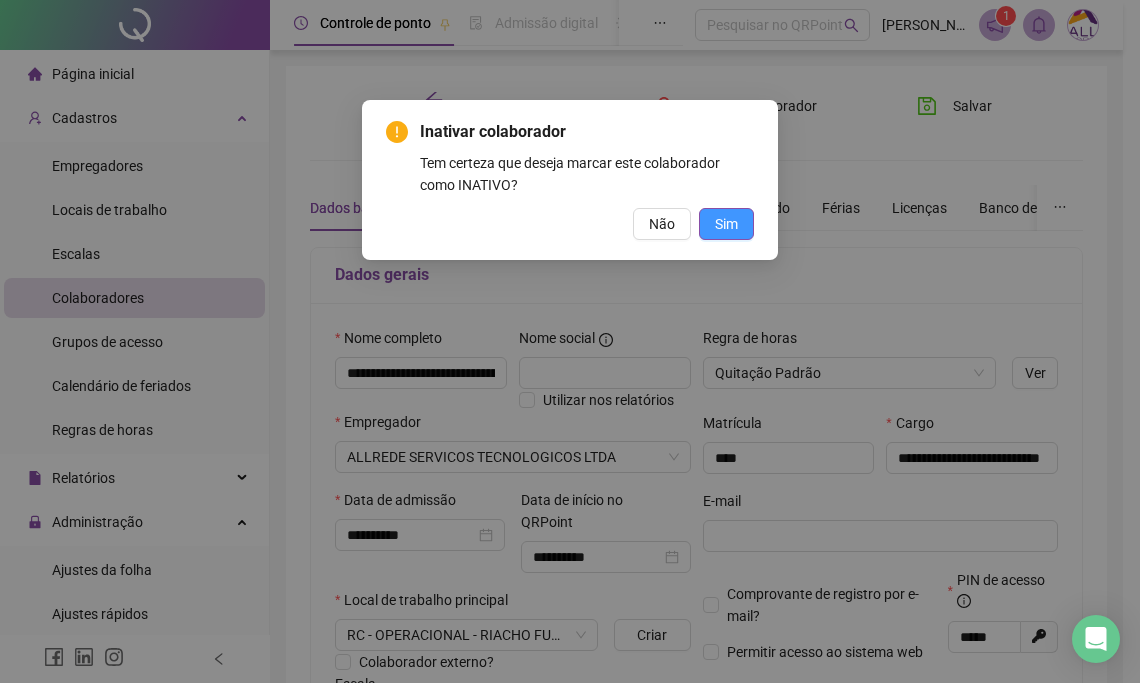click on "Sim" at bounding box center (726, 224) 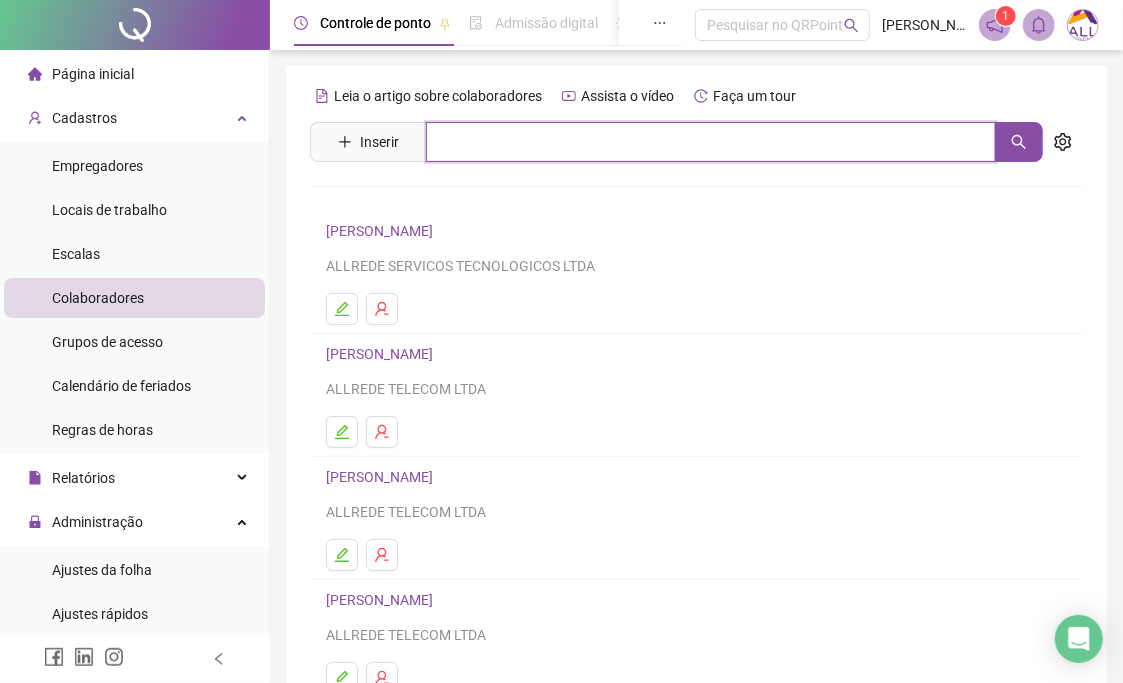 click at bounding box center [711, 142] 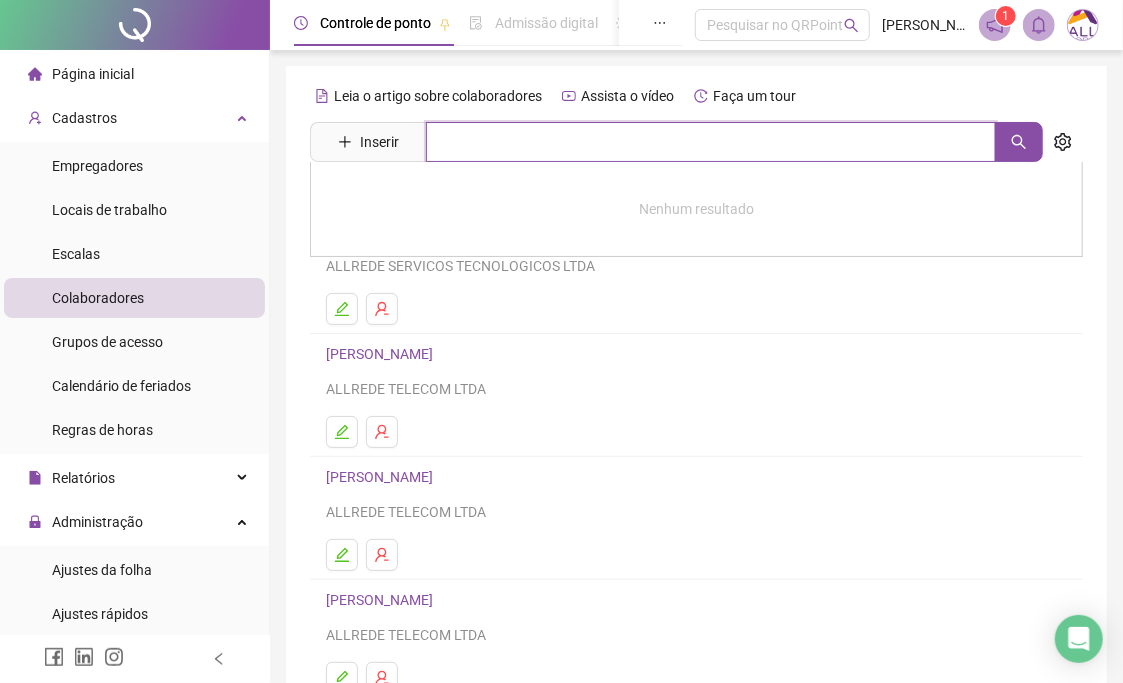 paste on "**********" 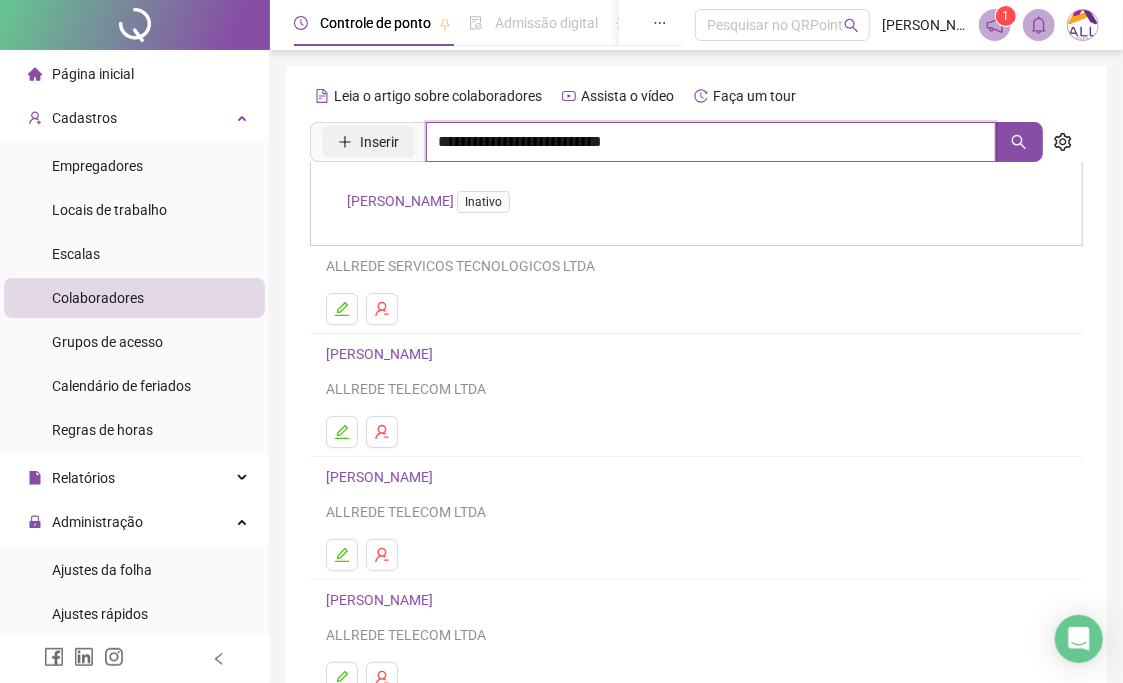 drag, startPoint x: 673, startPoint y: 134, endPoint x: 392, endPoint y: 141, distance: 281.0872 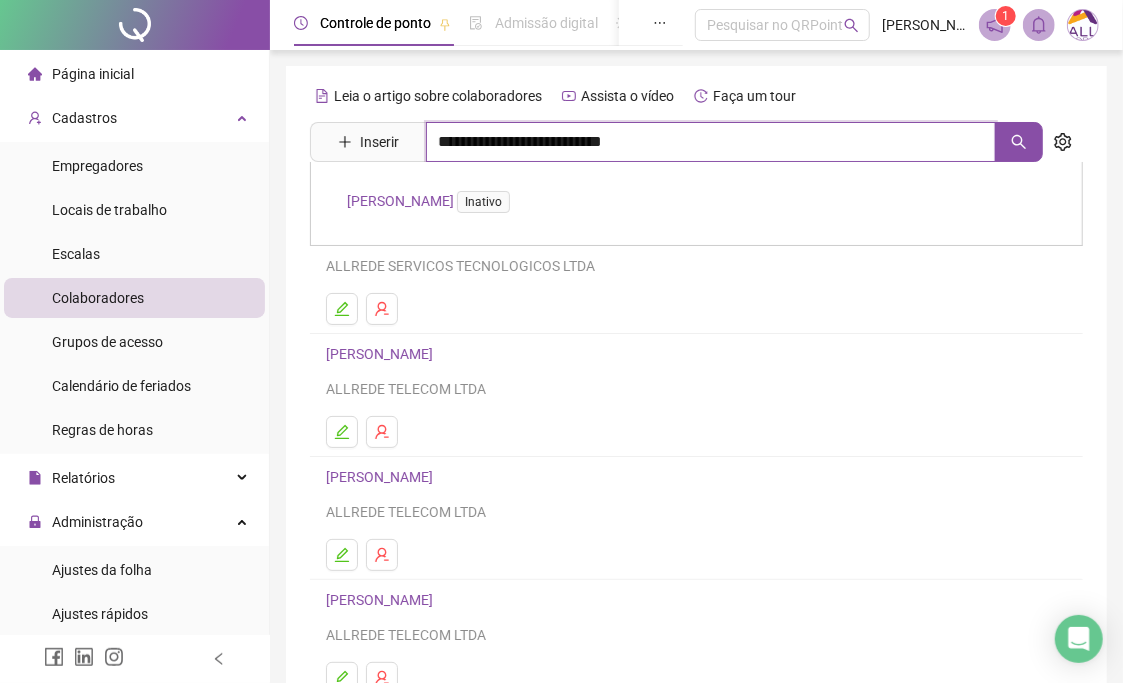 paste on "****" 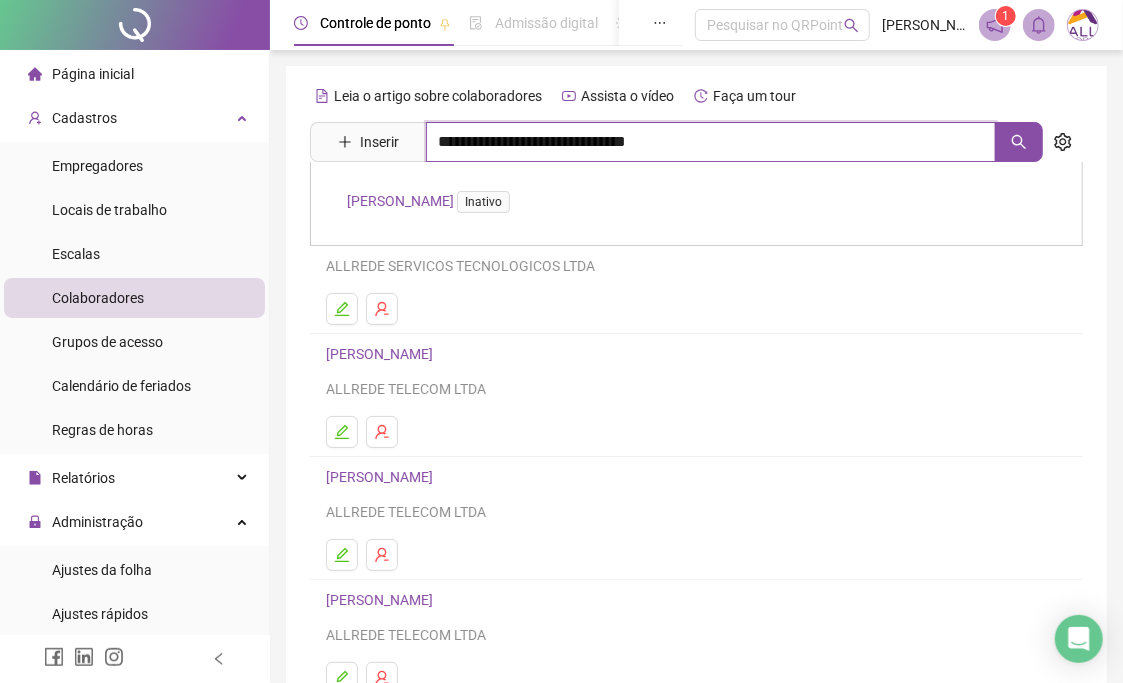 type on "**********" 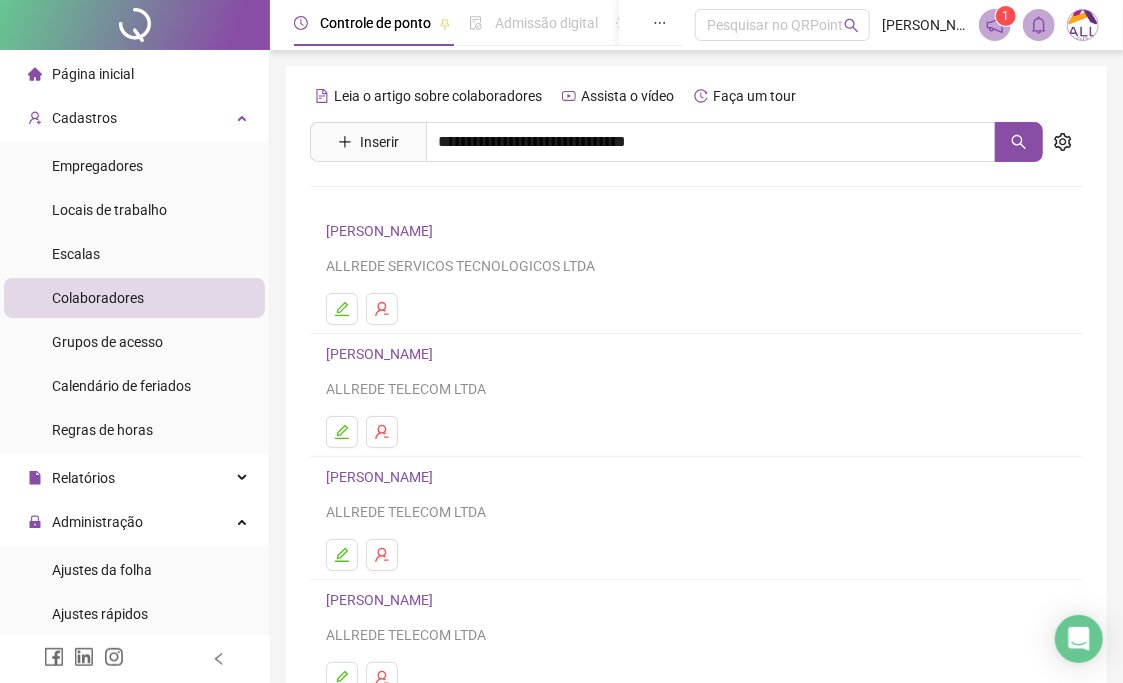 click on "[PERSON_NAME]" at bounding box center [400, 201] 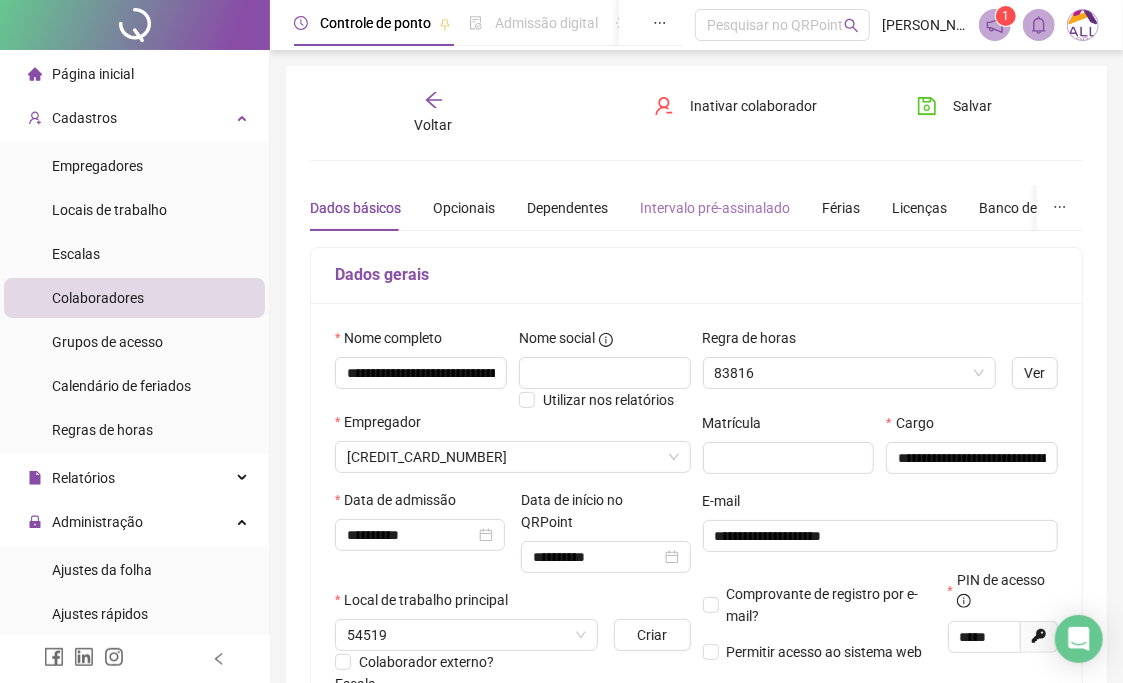 type on "**********" 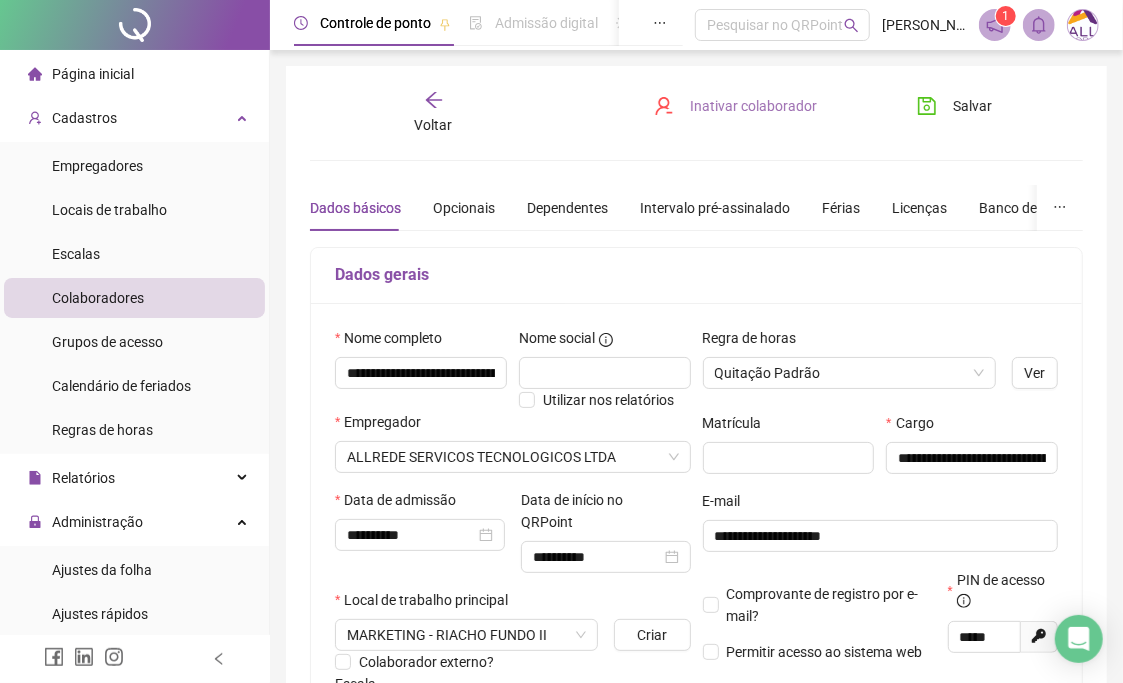 click on "Inativar colaborador" at bounding box center [753, 106] 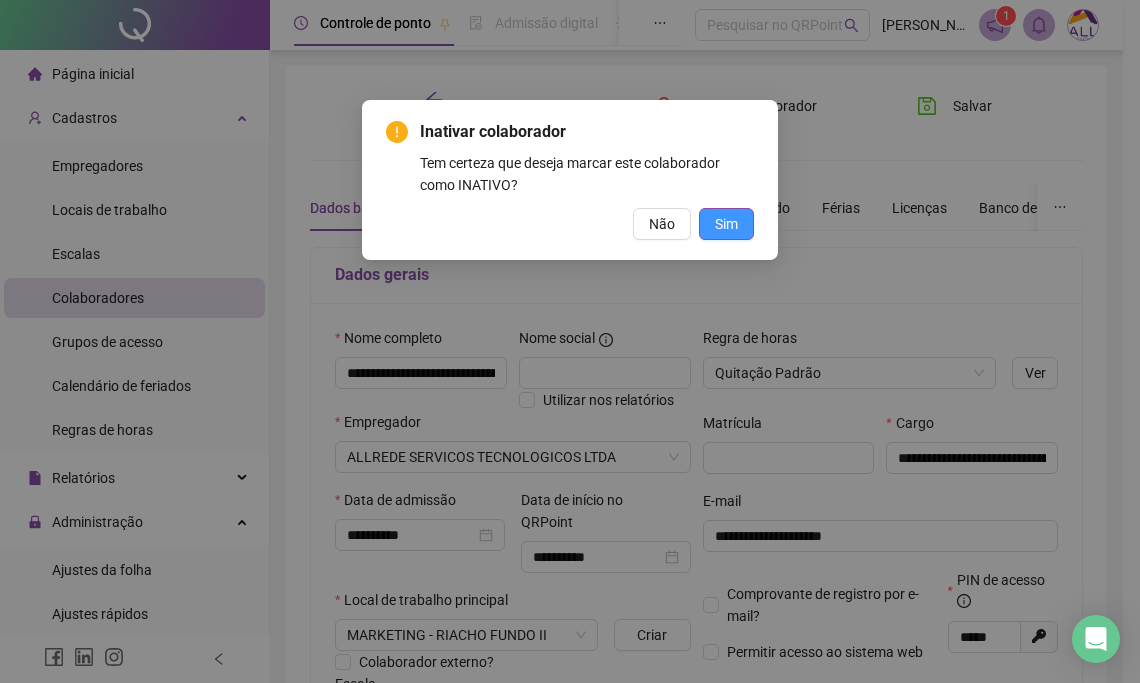 click on "Sim" at bounding box center [726, 224] 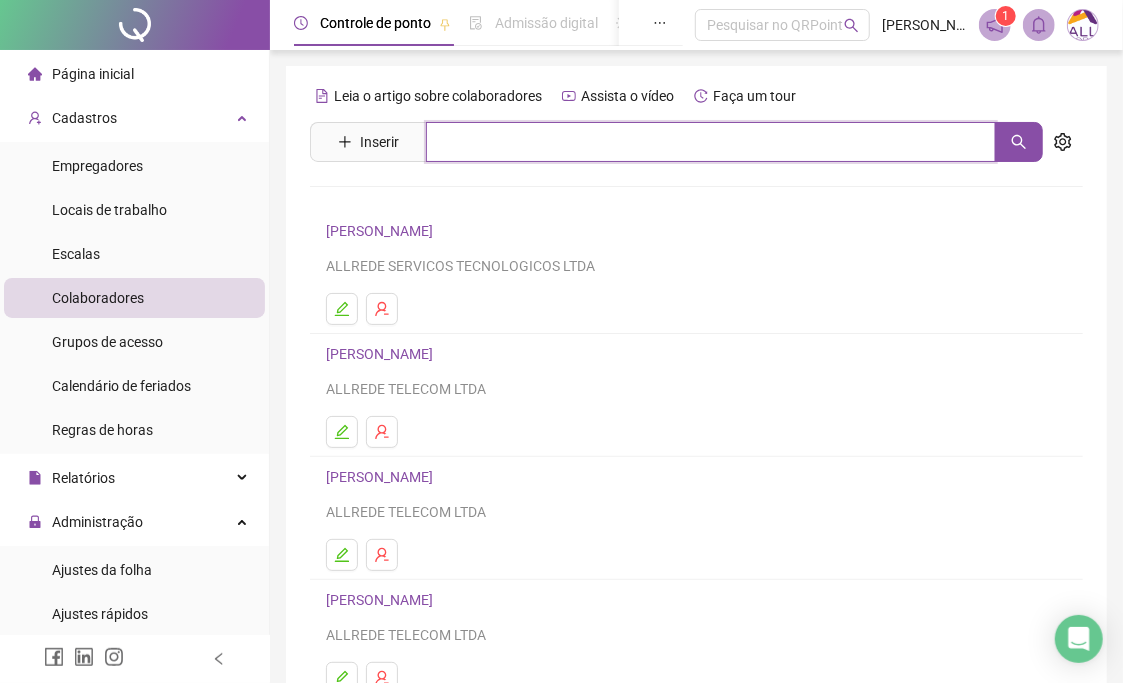 click at bounding box center [711, 142] 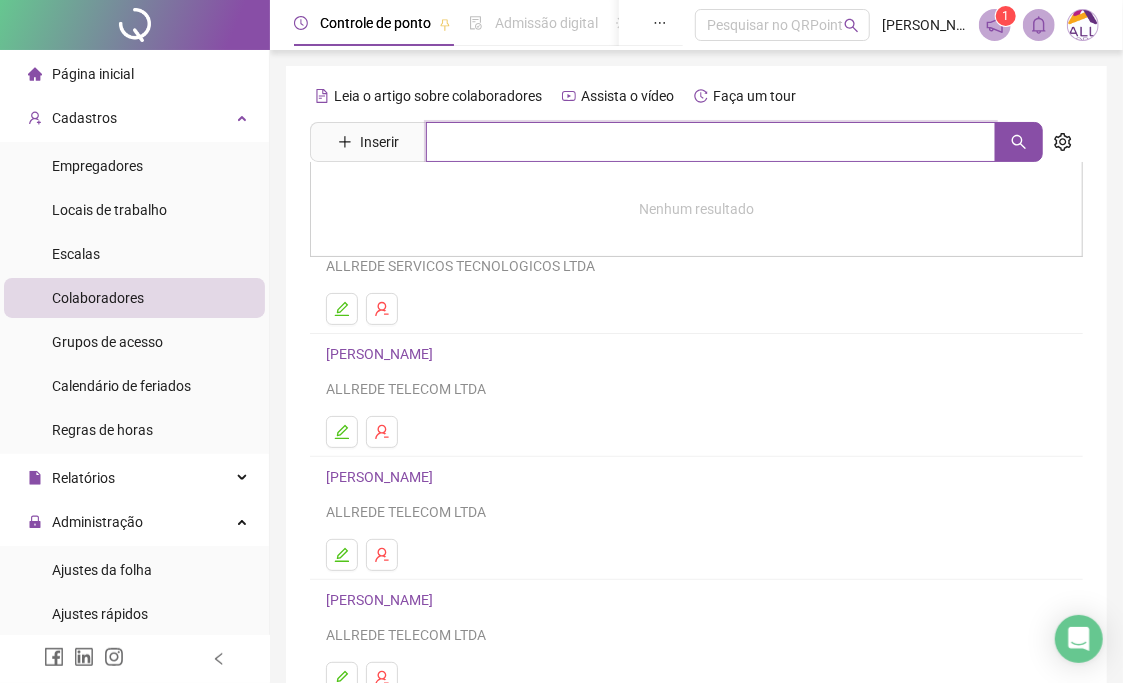 paste on "**********" 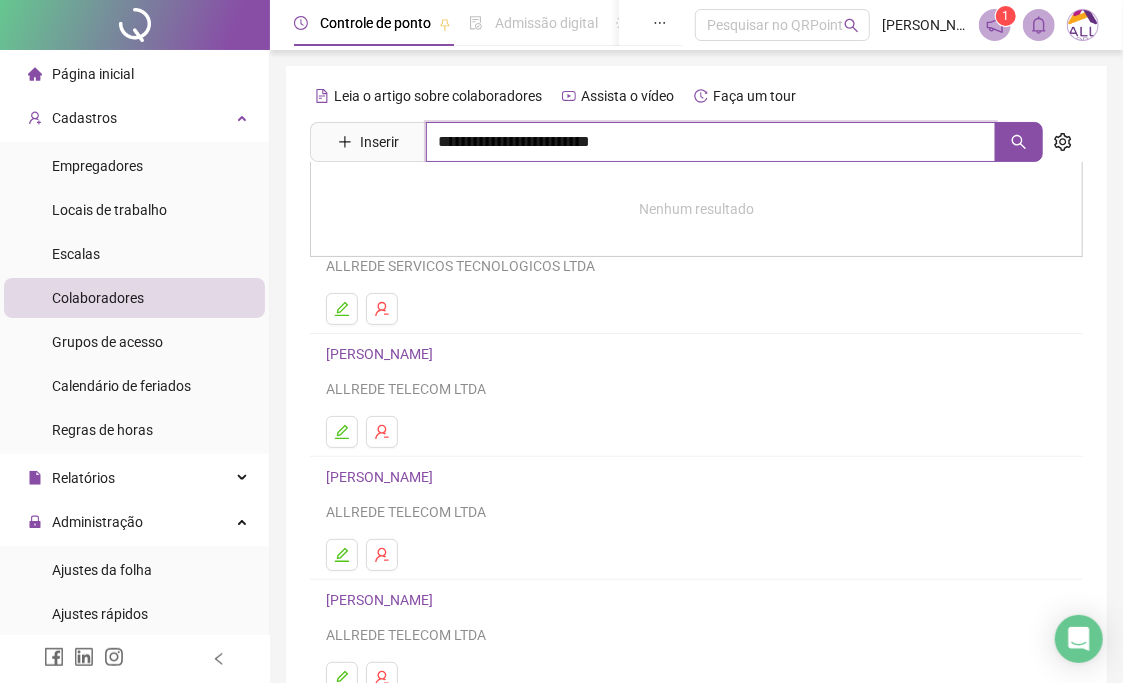 type on "**********" 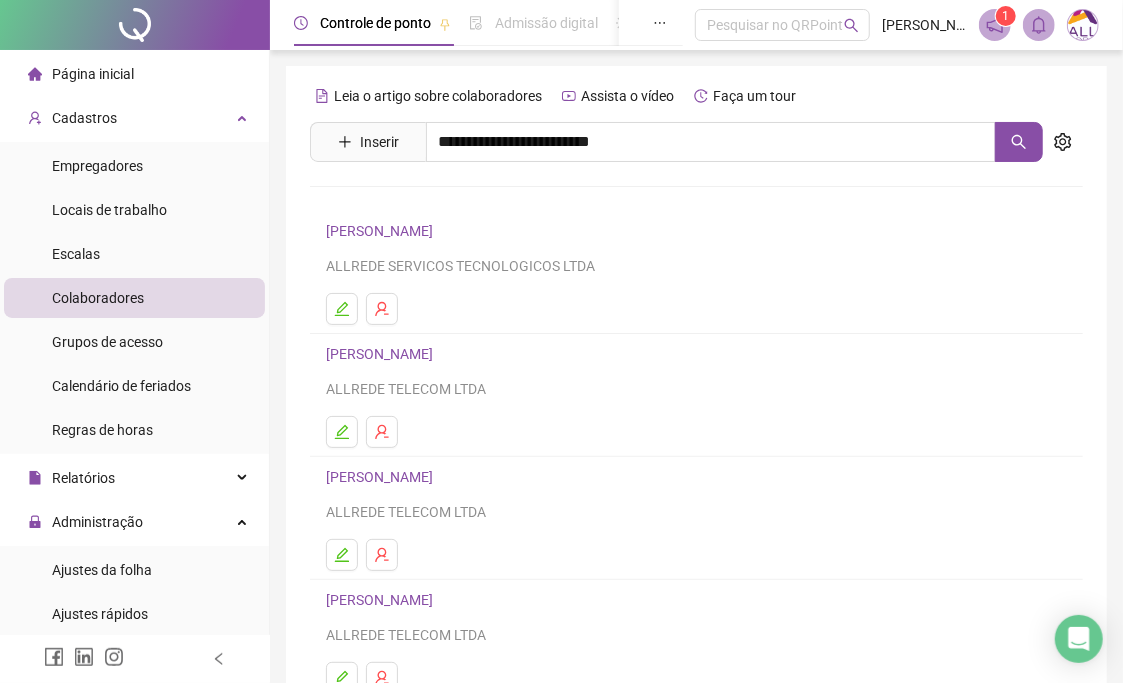 click on "[PERSON_NAME]" at bounding box center (400, 201) 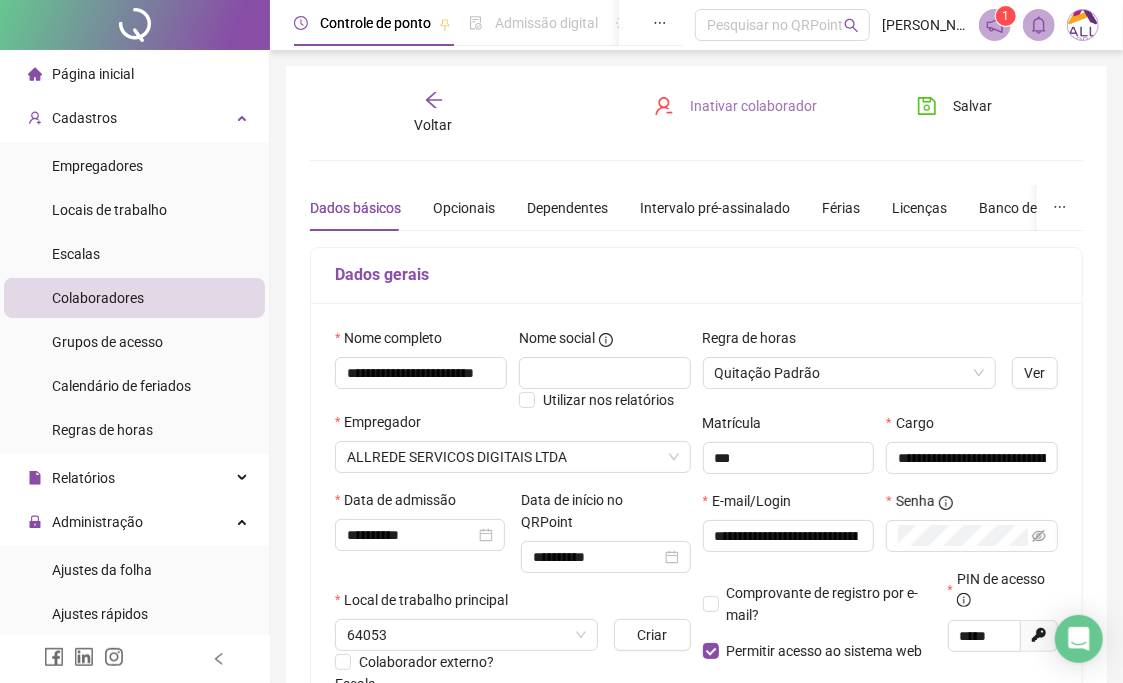 click on "Inativar colaborador" at bounding box center [753, 106] 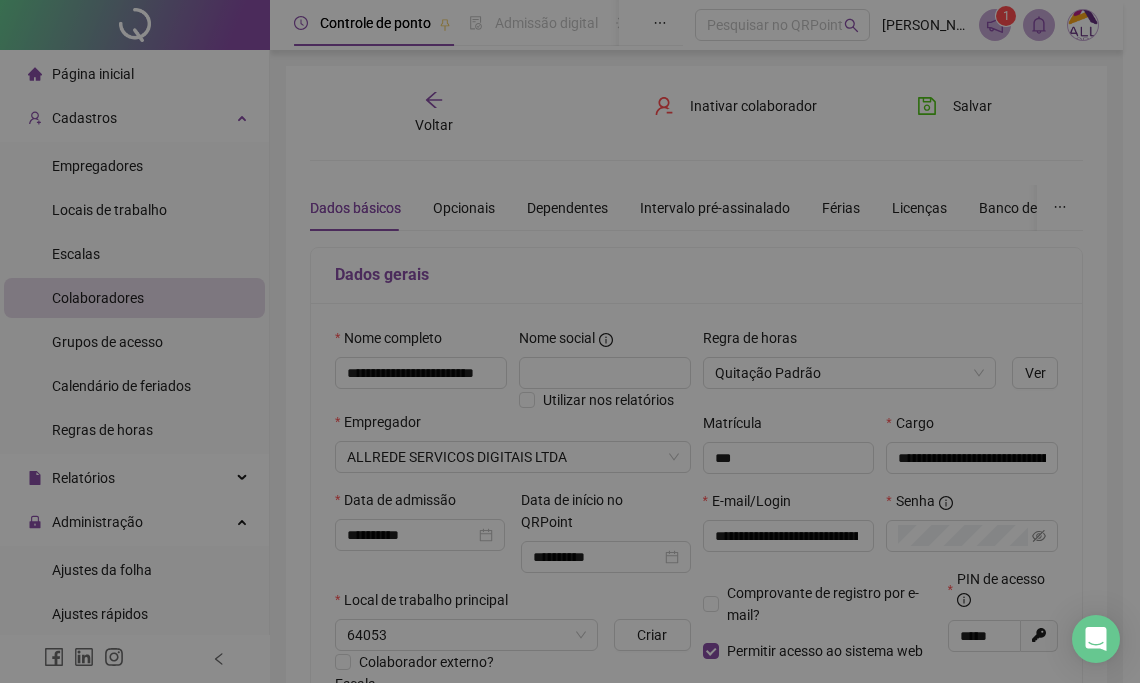 type on "******" 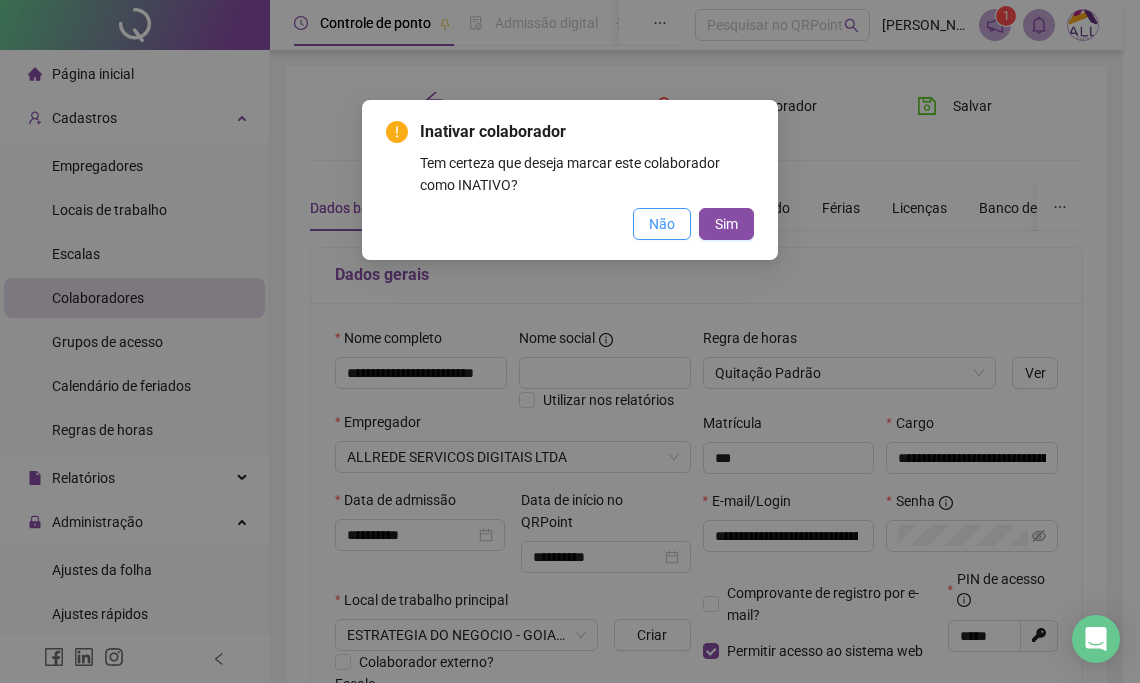 click on "Não" at bounding box center [662, 224] 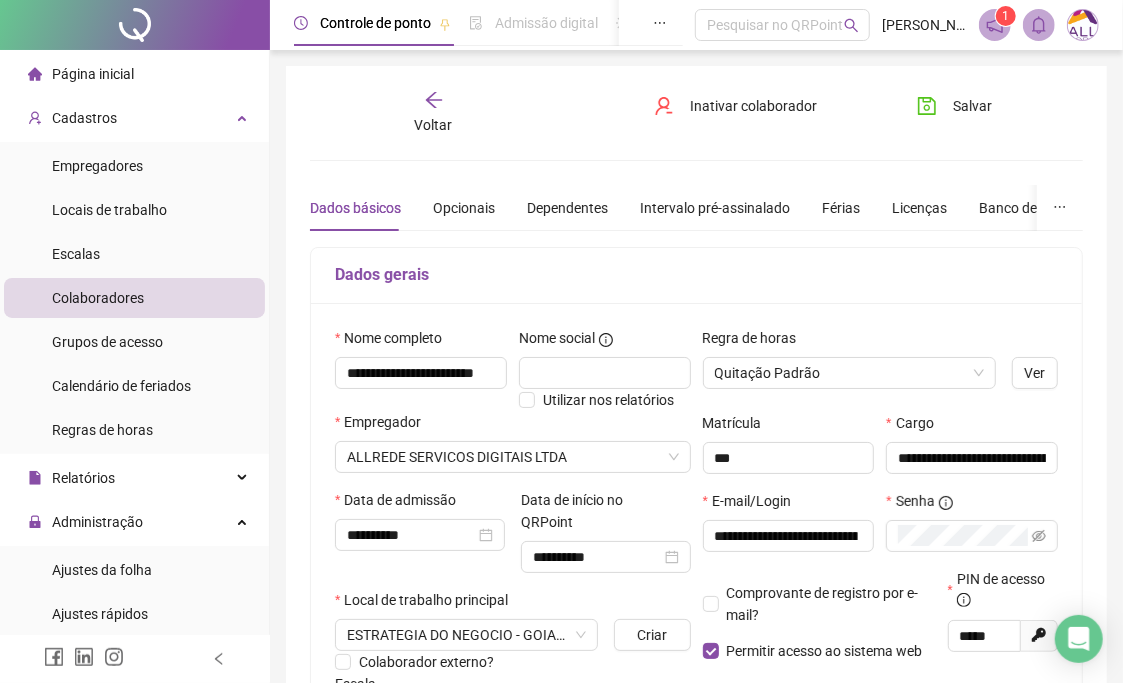 click 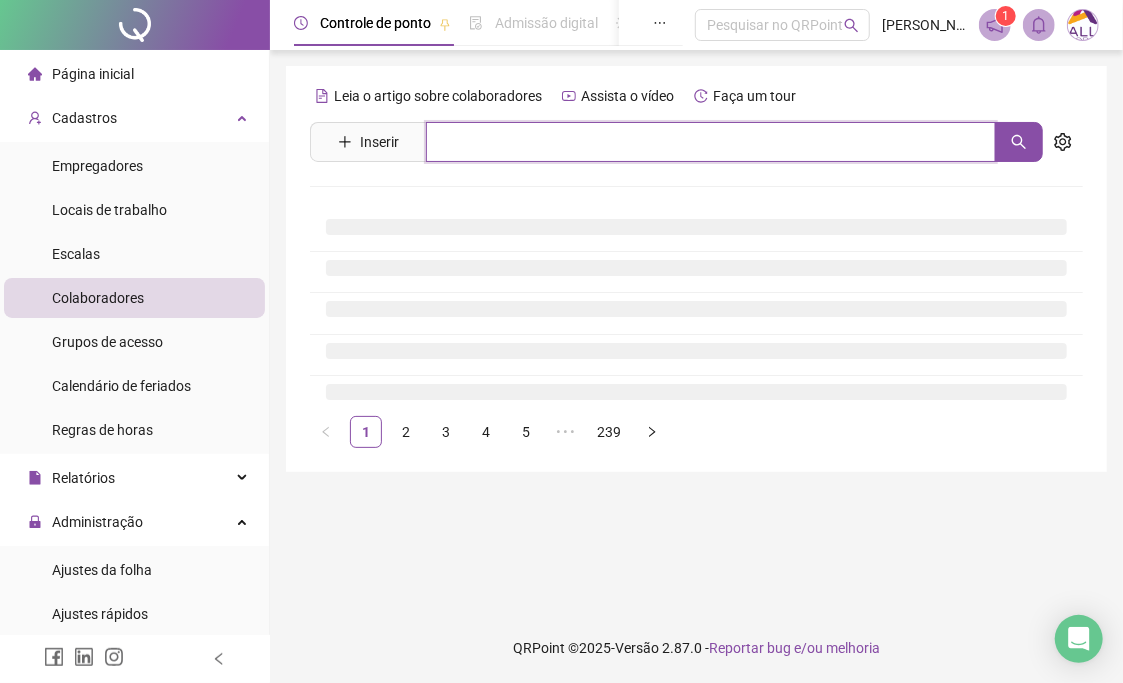 click at bounding box center [711, 142] 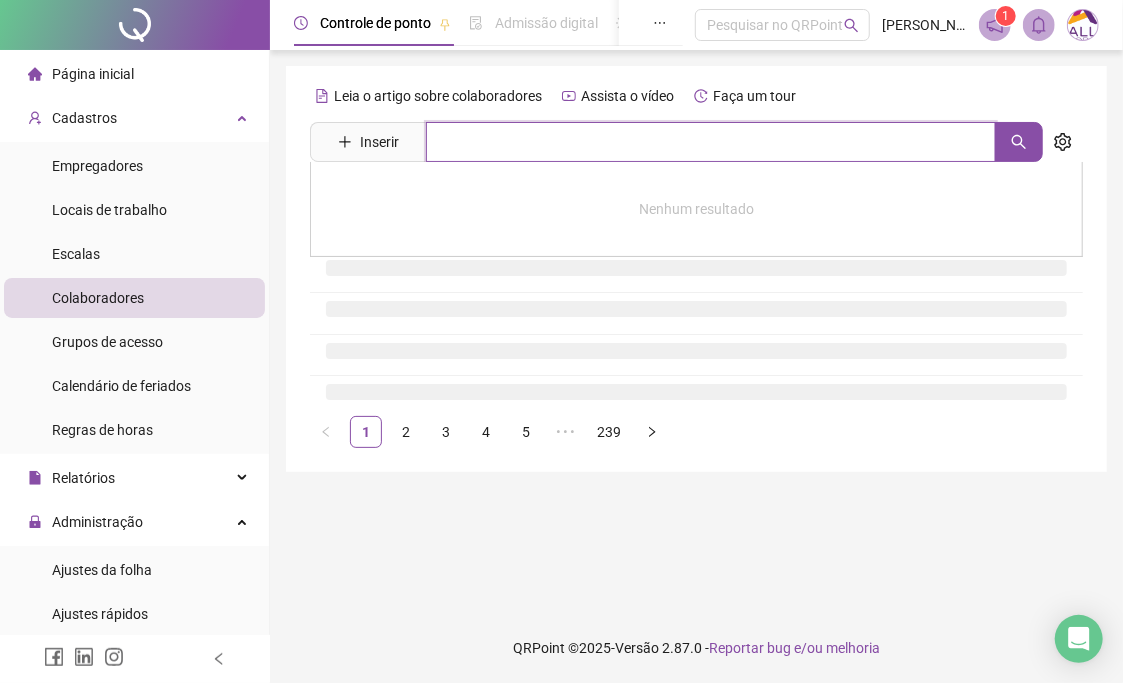 paste on "**********" 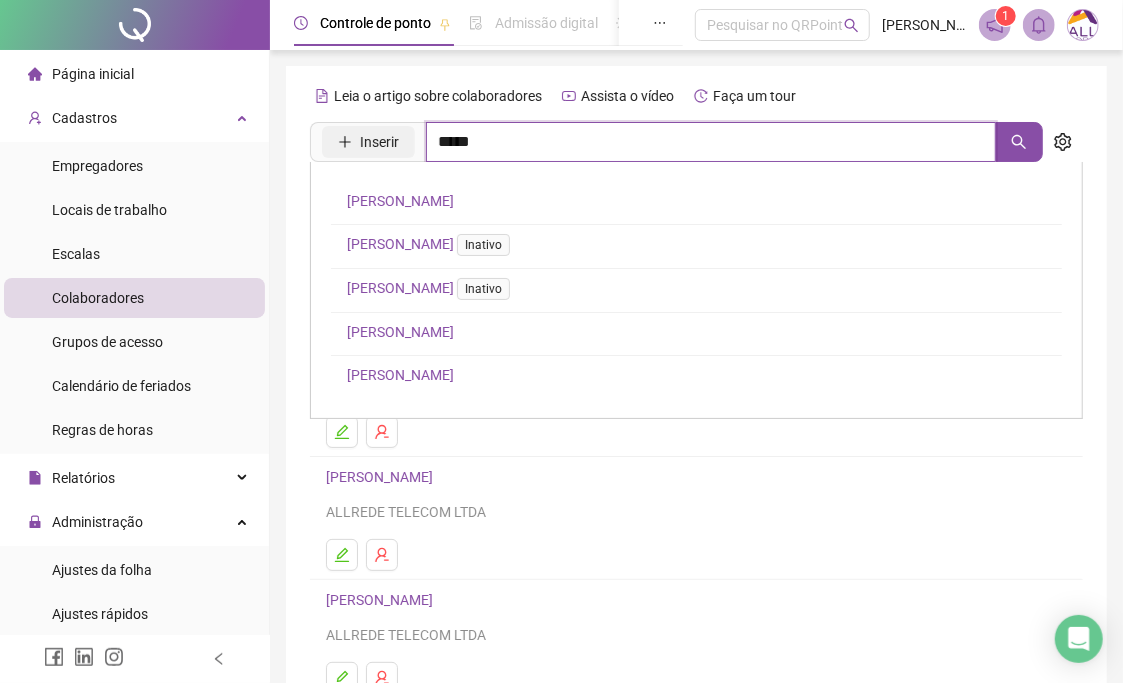 drag, startPoint x: 520, startPoint y: 145, endPoint x: 362, endPoint y: 136, distance: 158.25612 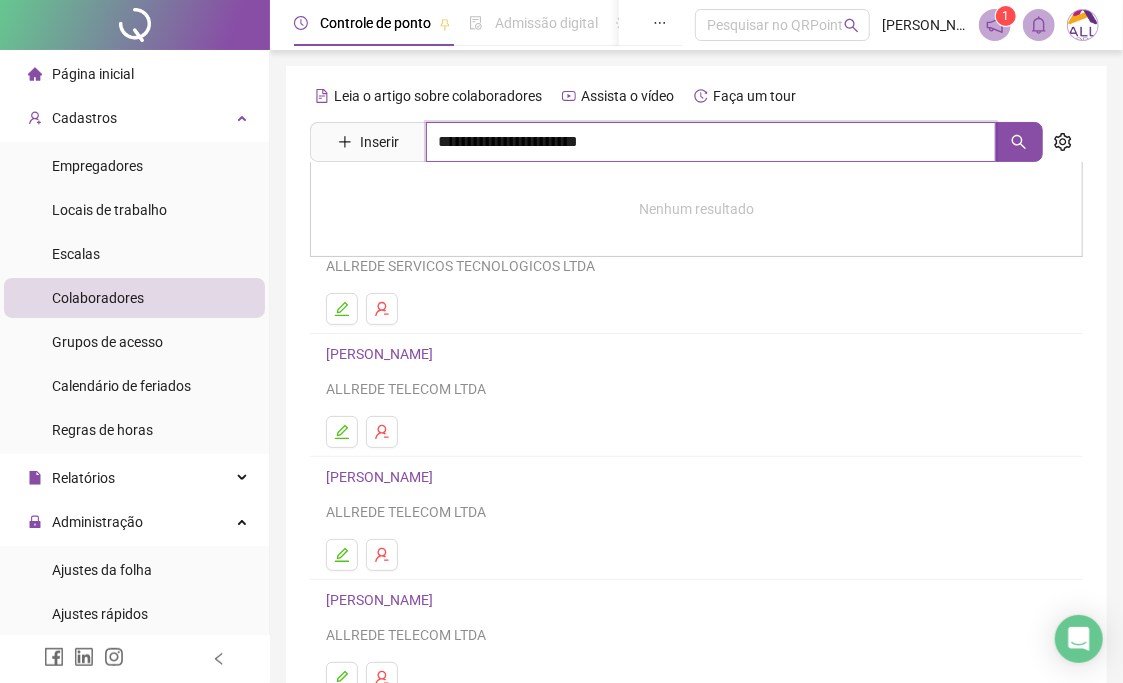drag, startPoint x: 682, startPoint y: 137, endPoint x: 260, endPoint y: 136, distance: 422.0012 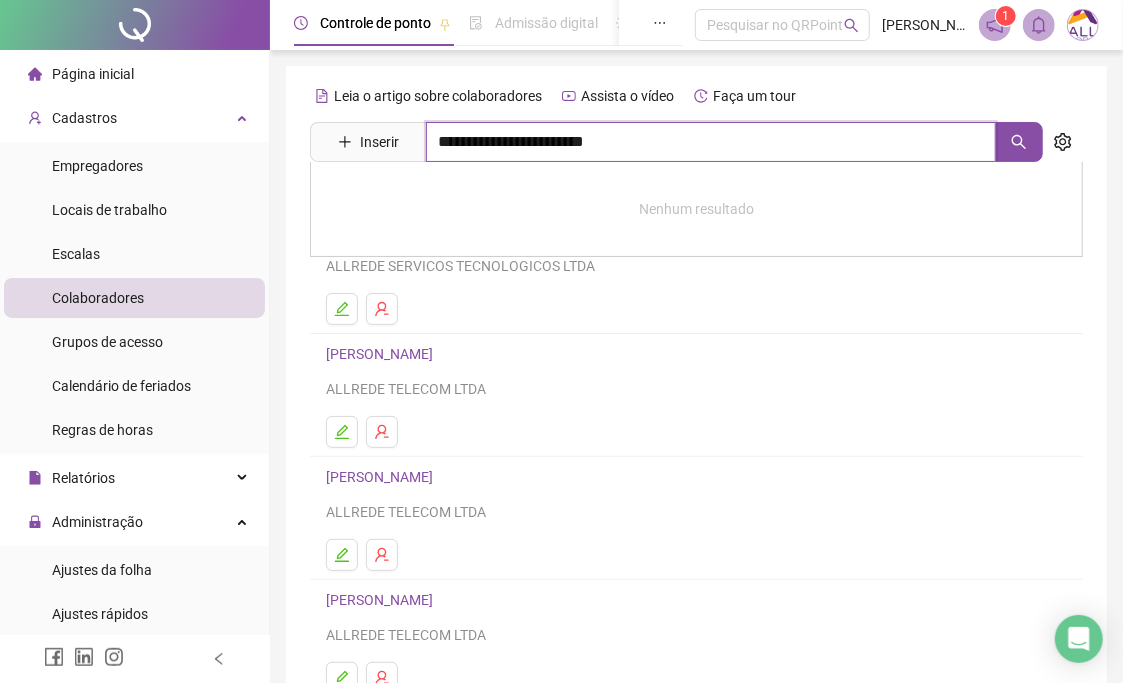 type on "**********" 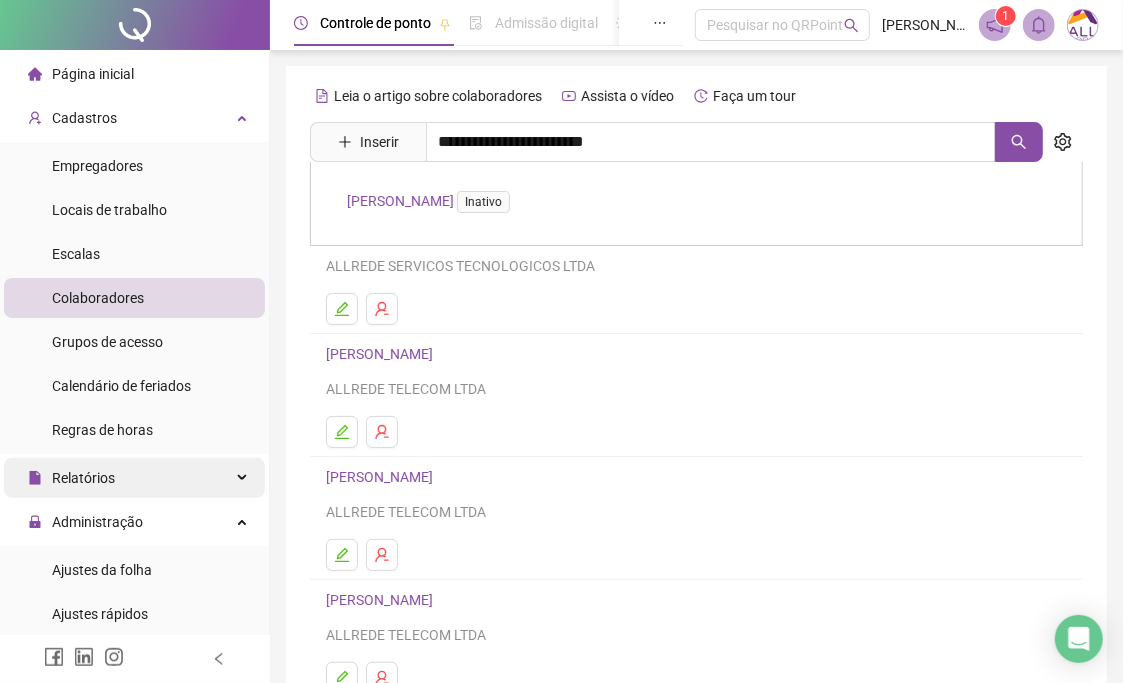 click on "Relatórios" at bounding box center (134, 478) 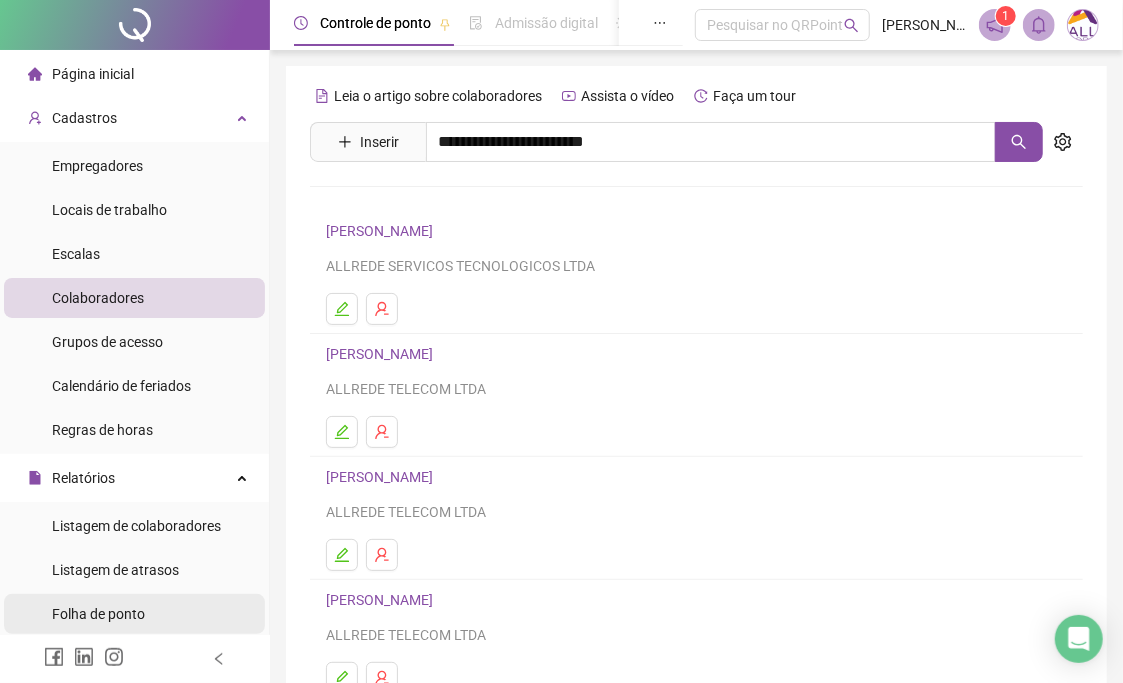 click on "Folha de ponto" at bounding box center (98, 614) 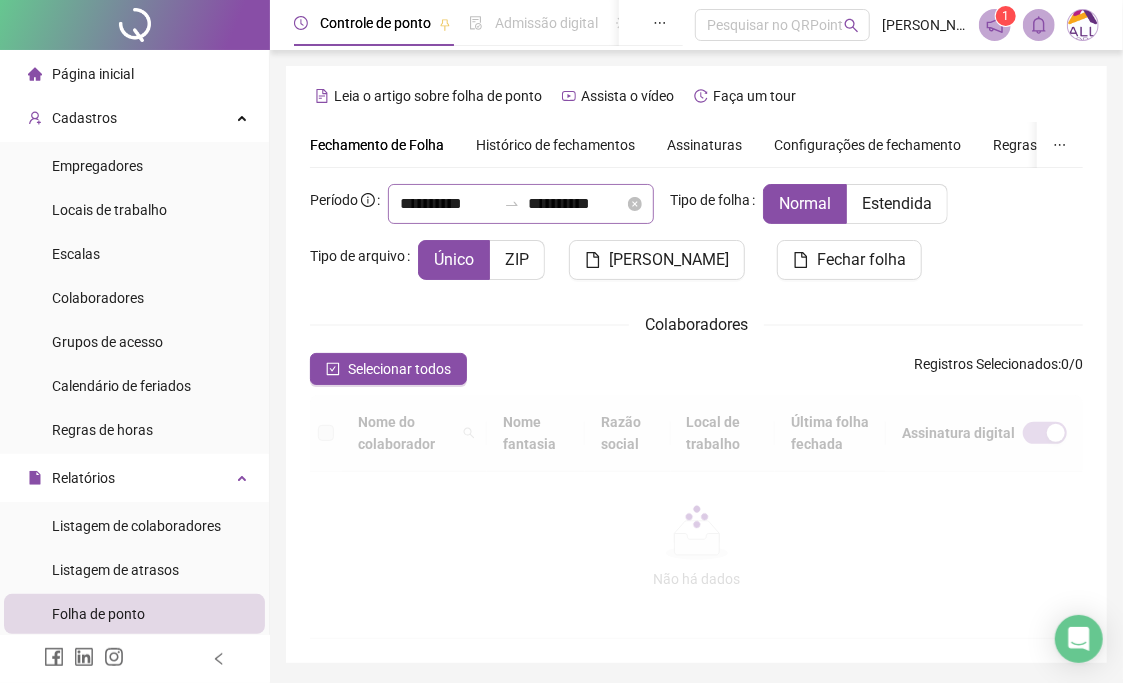 type on "**********" 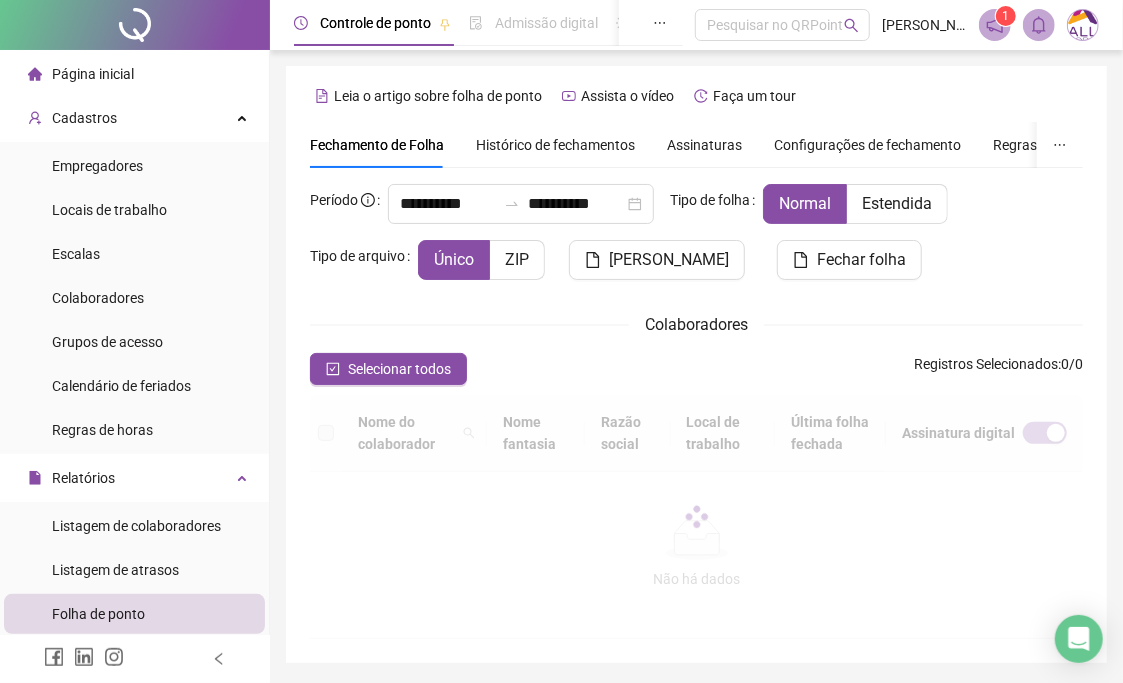 click on "Histórico de fechamentos" at bounding box center (555, 145) 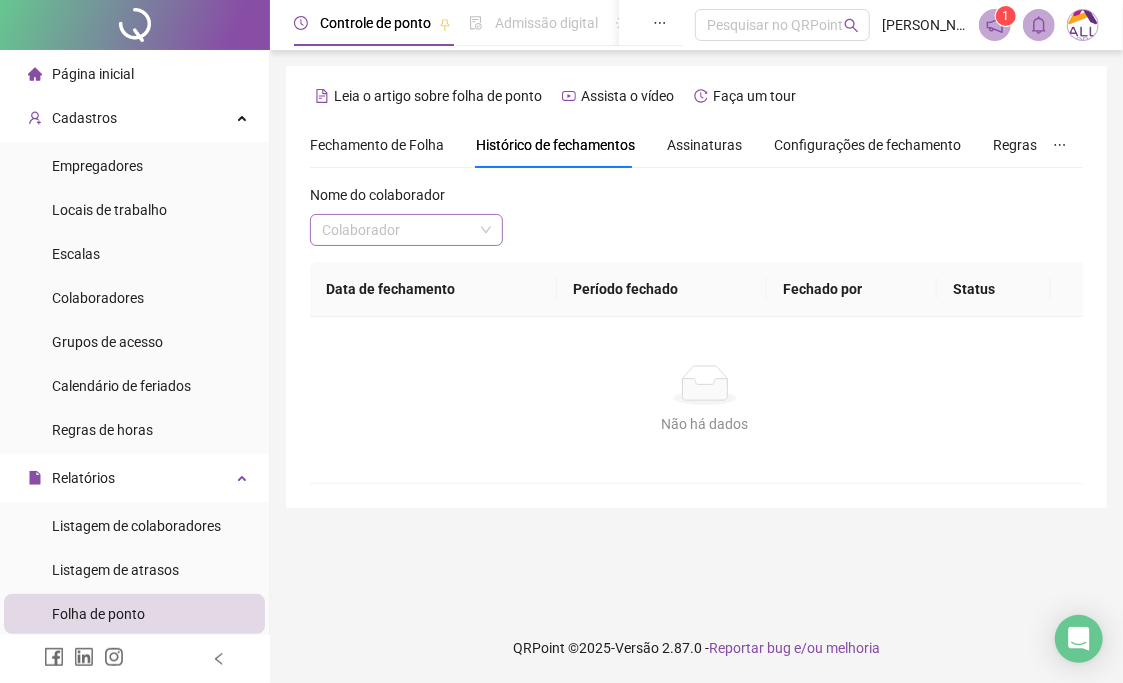 click at bounding box center [400, 230] 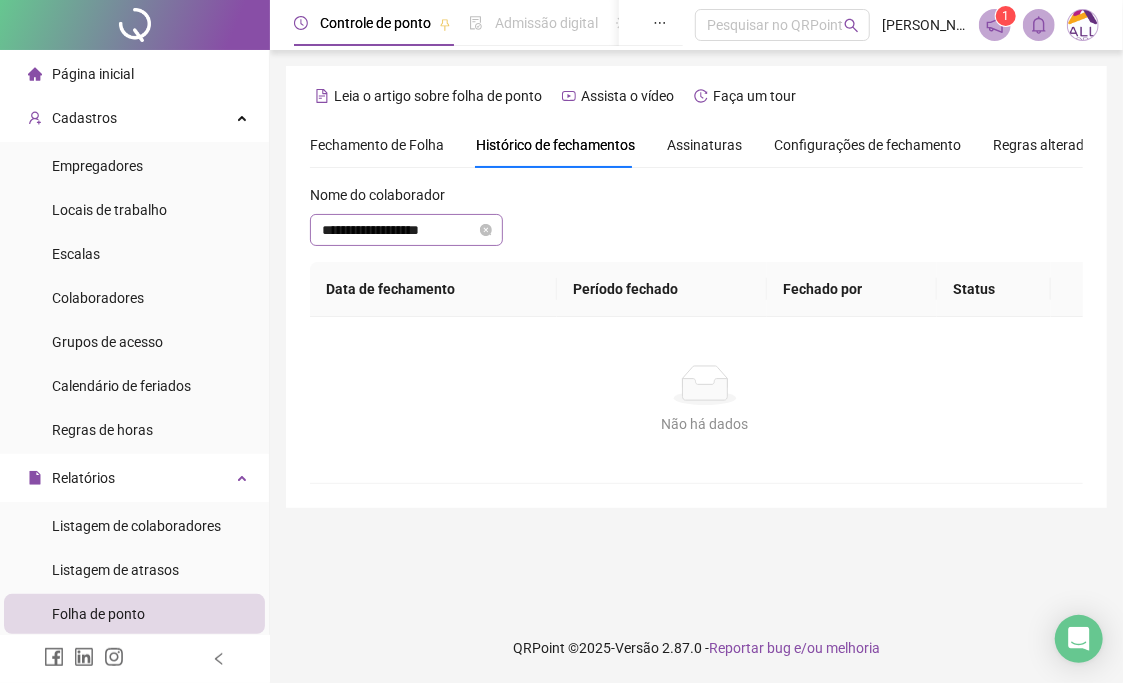type on "**********" 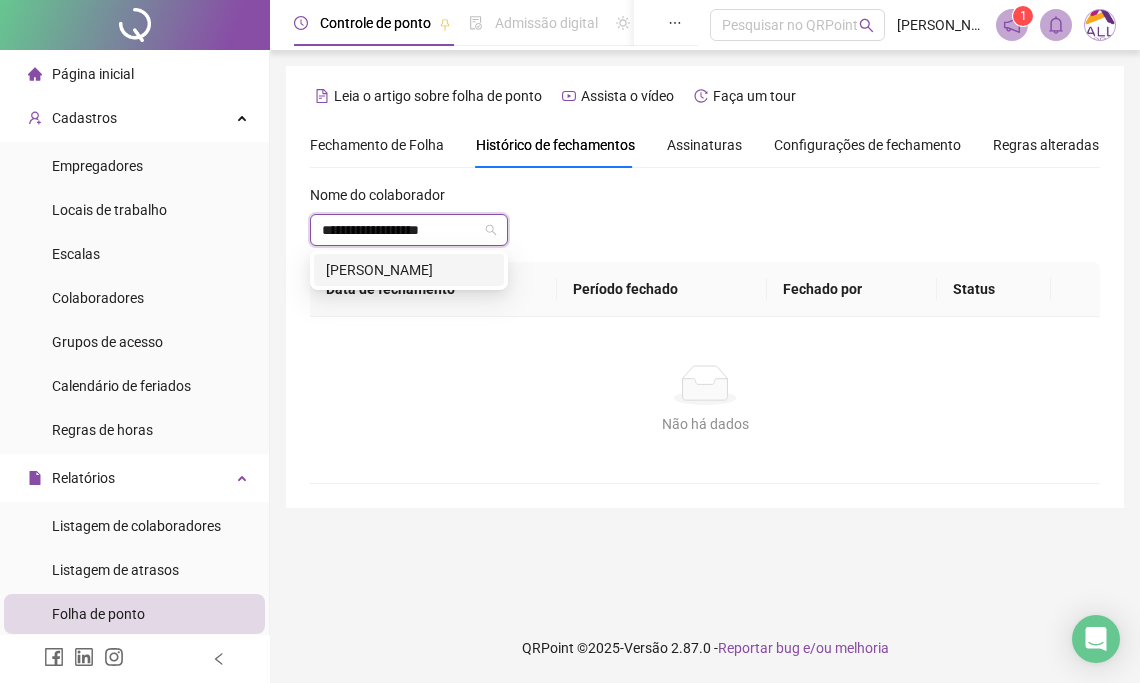 click on "[PERSON_NAME]" at bounding box center [409, 270] 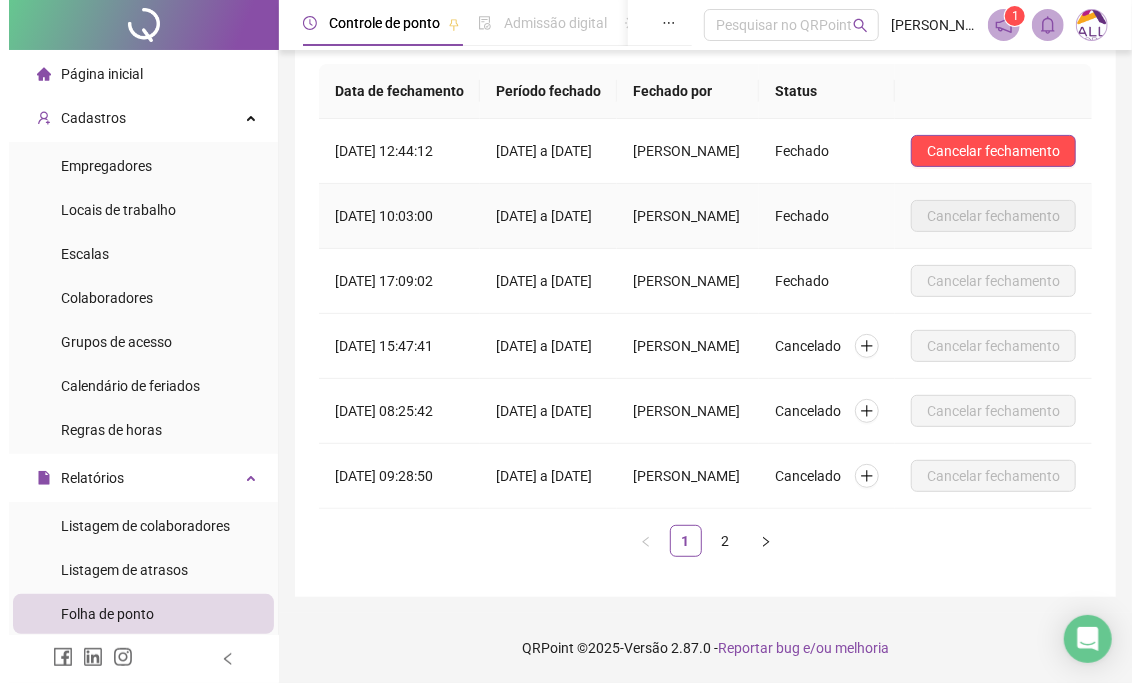 scroll, scrollTop: 70, scrollLeft: 0, axis: vertical 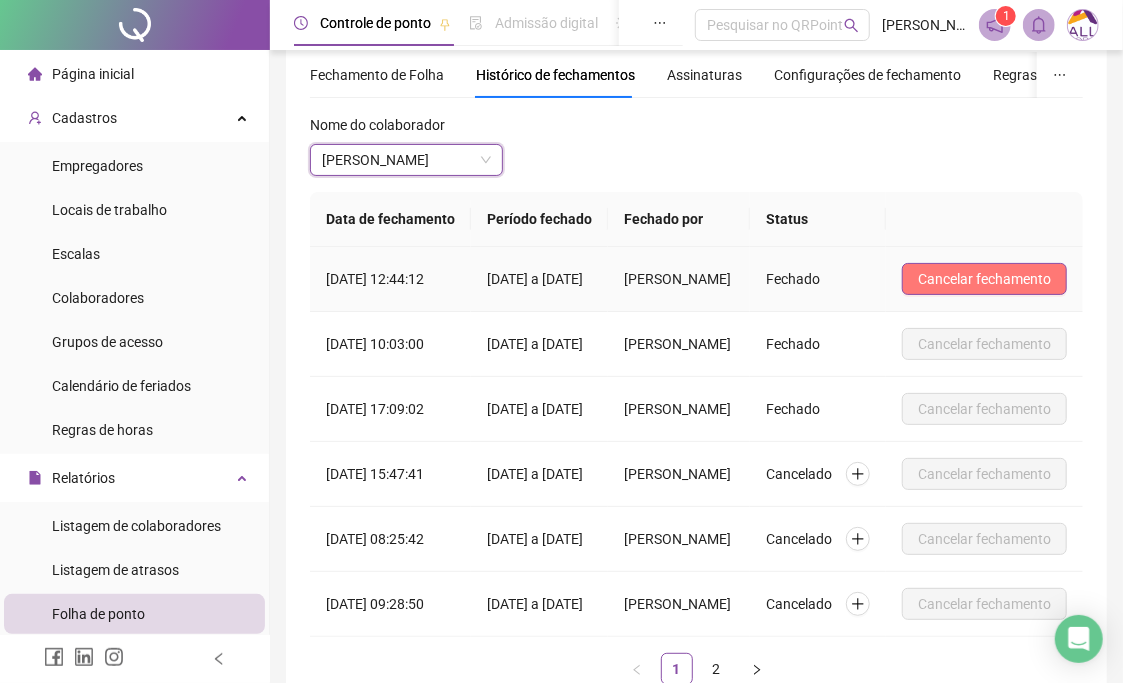 click on "Cancelar fechamento" at bounding box center [984, 279] 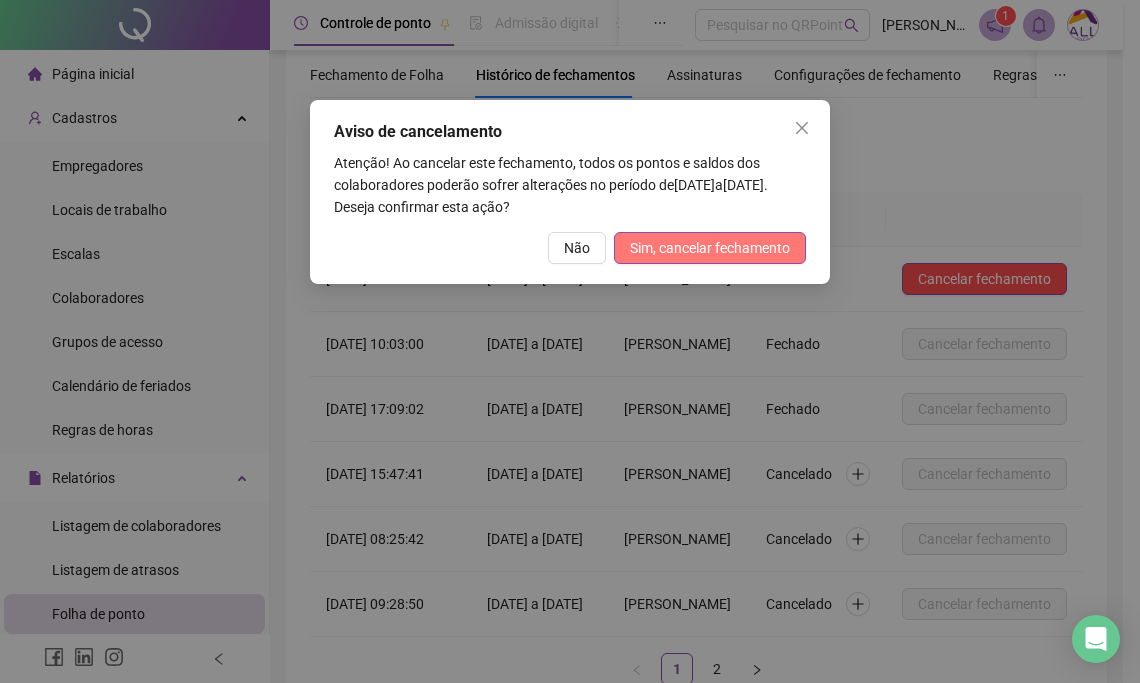 click on "Sim, cancelar fechamento" at bounding box center (710, 248) 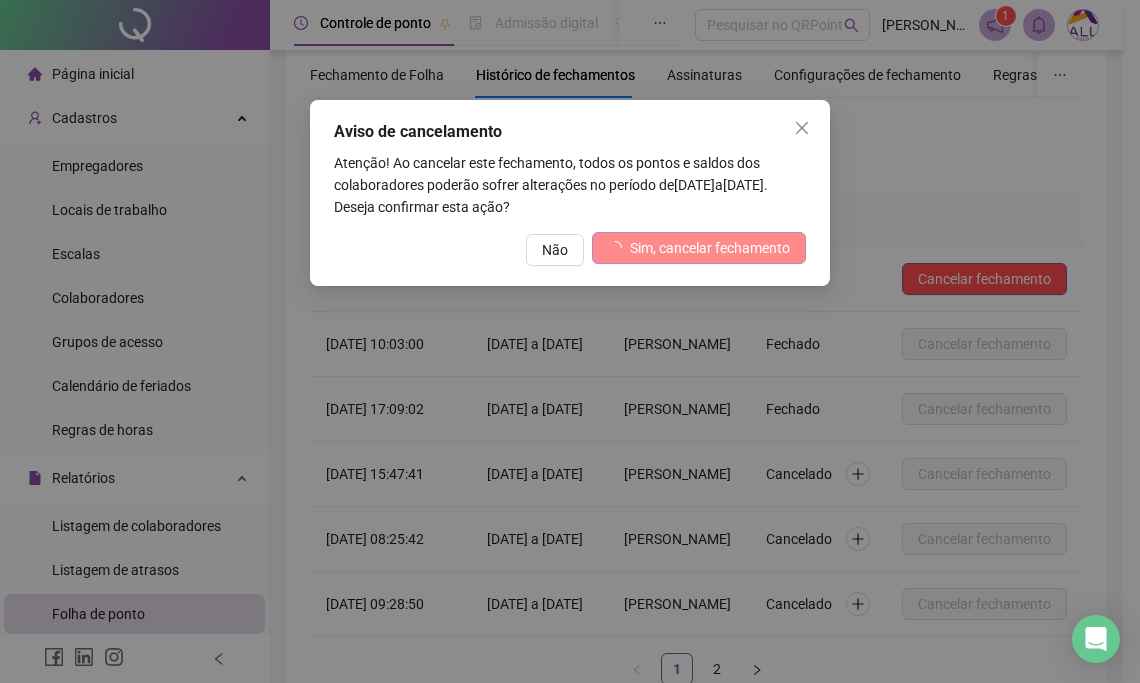 scroll, scrollTop: 0, scrollLeft: 0, axis: both 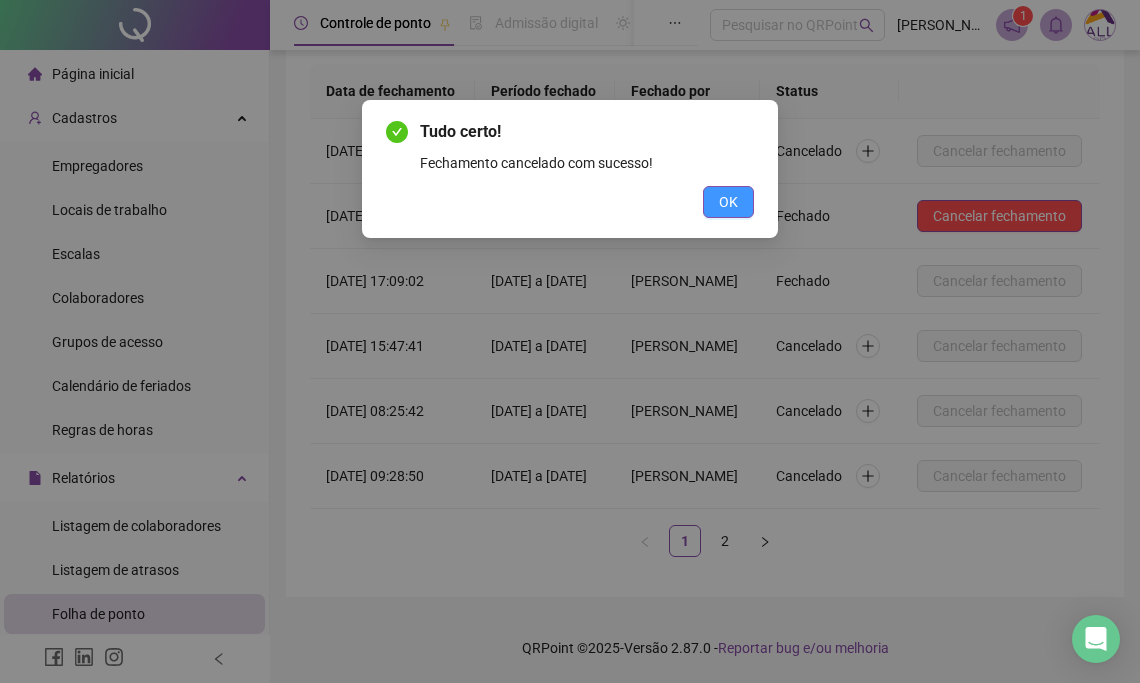 click on "OK" at bounding box center [728, 202] 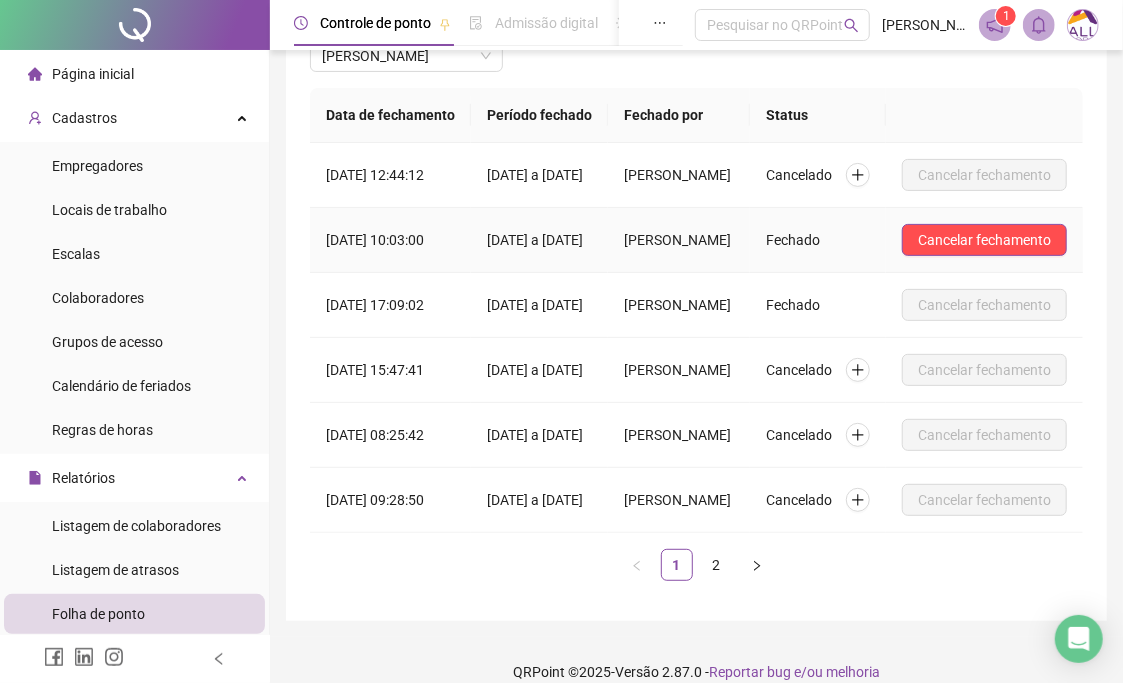 scroll, scrollTop: 0, scrollLeft: 0, axis: both 